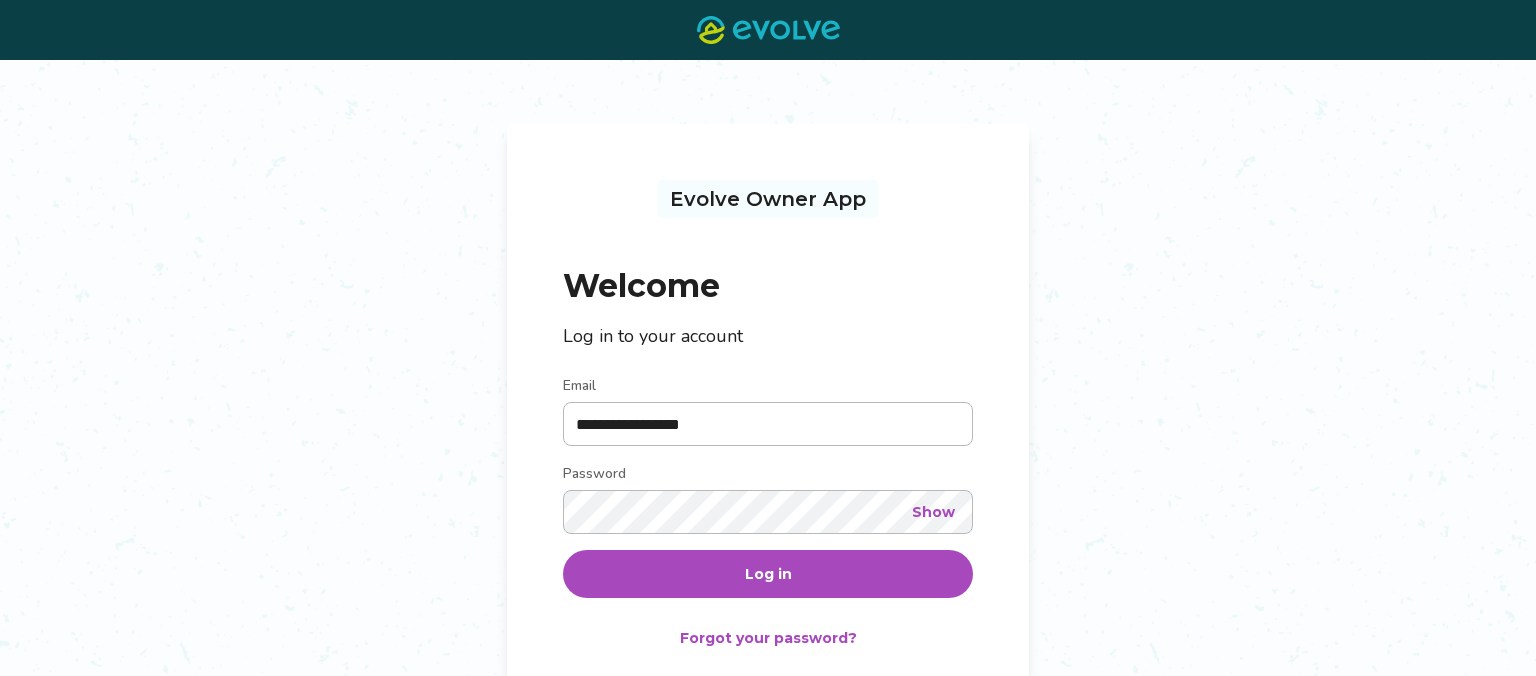 scroll, scrollTop: 0, scrollLeft: 0, axis: both 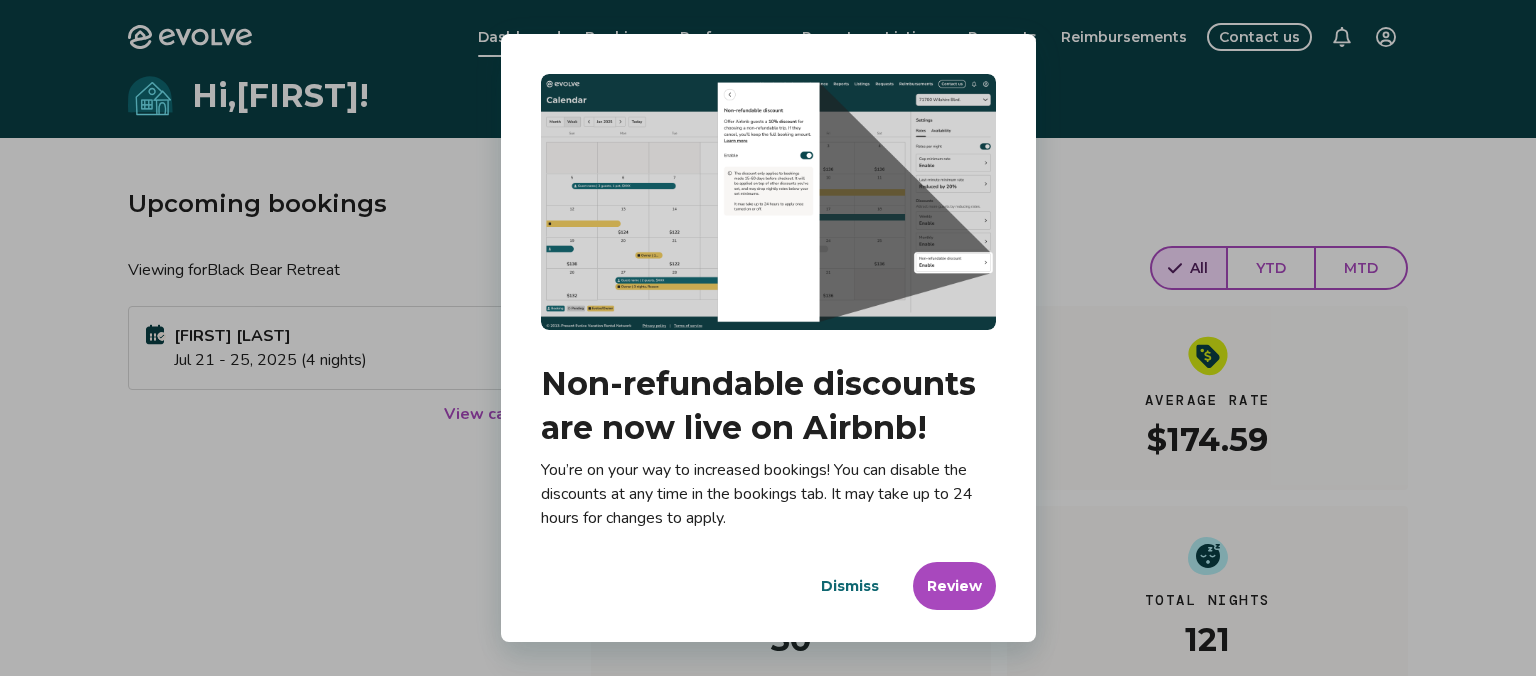 click on "Dialog Non-refundable discounts are now live on Airbnb! You’re on your way to increased bookings! You can disable the discounts at any time in the bookings tab. It may take up to 24 hours for changes to apply. Dismiss Review" at bounding box center (768, 338) 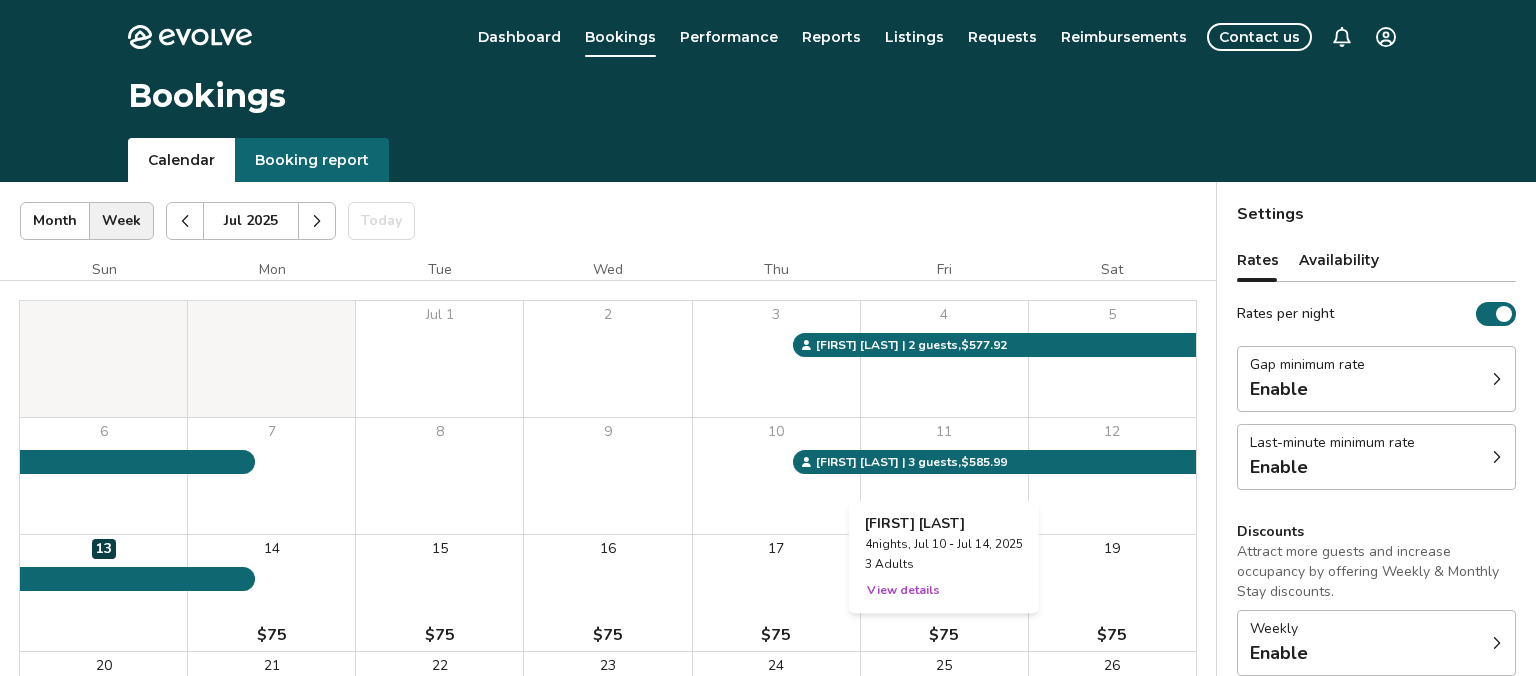 click on "11" at bounding box center (944, 476) 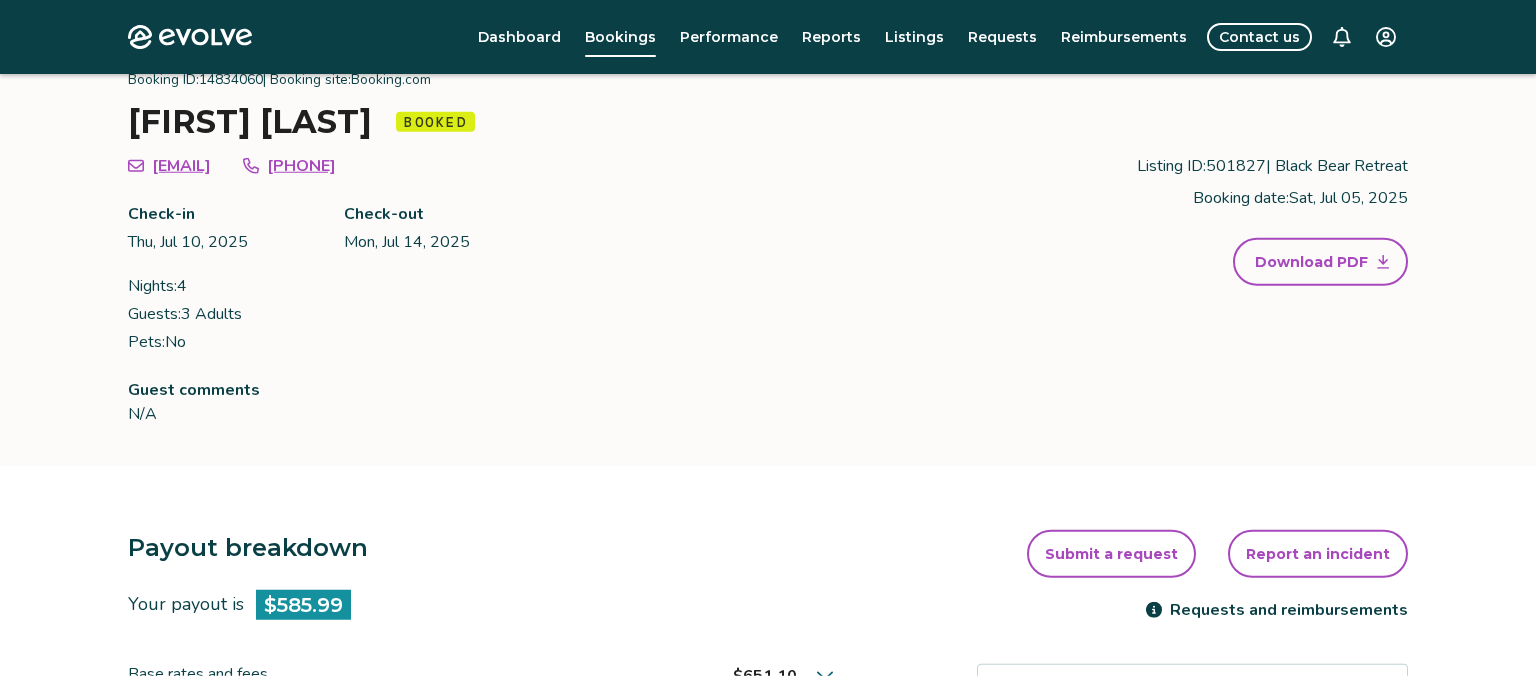 scroll, scrollTop: 100, scrollLeft: 0, axis: vertical 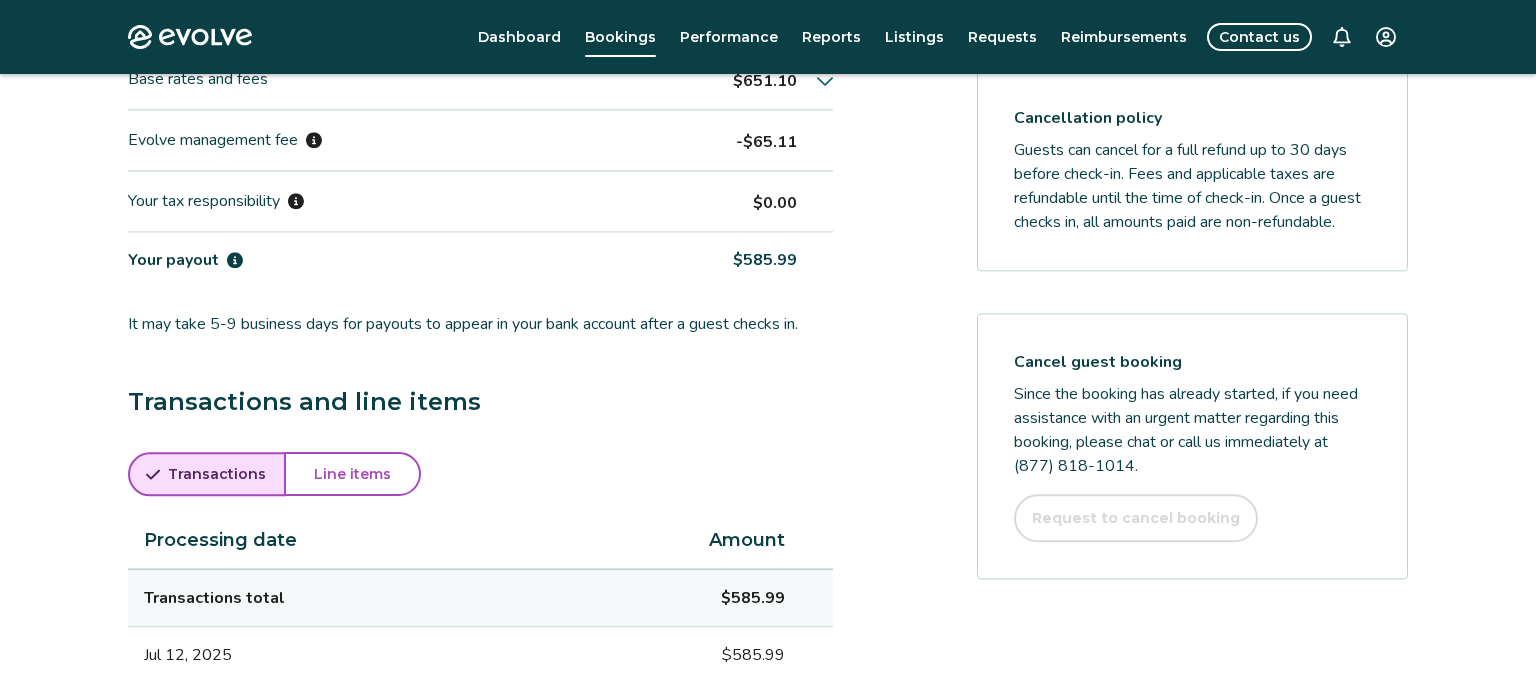drag, startPoint x: 1520, startPoint y: 460, endPoint x: 1519, endPoint y: 472, distance: 12.0415945 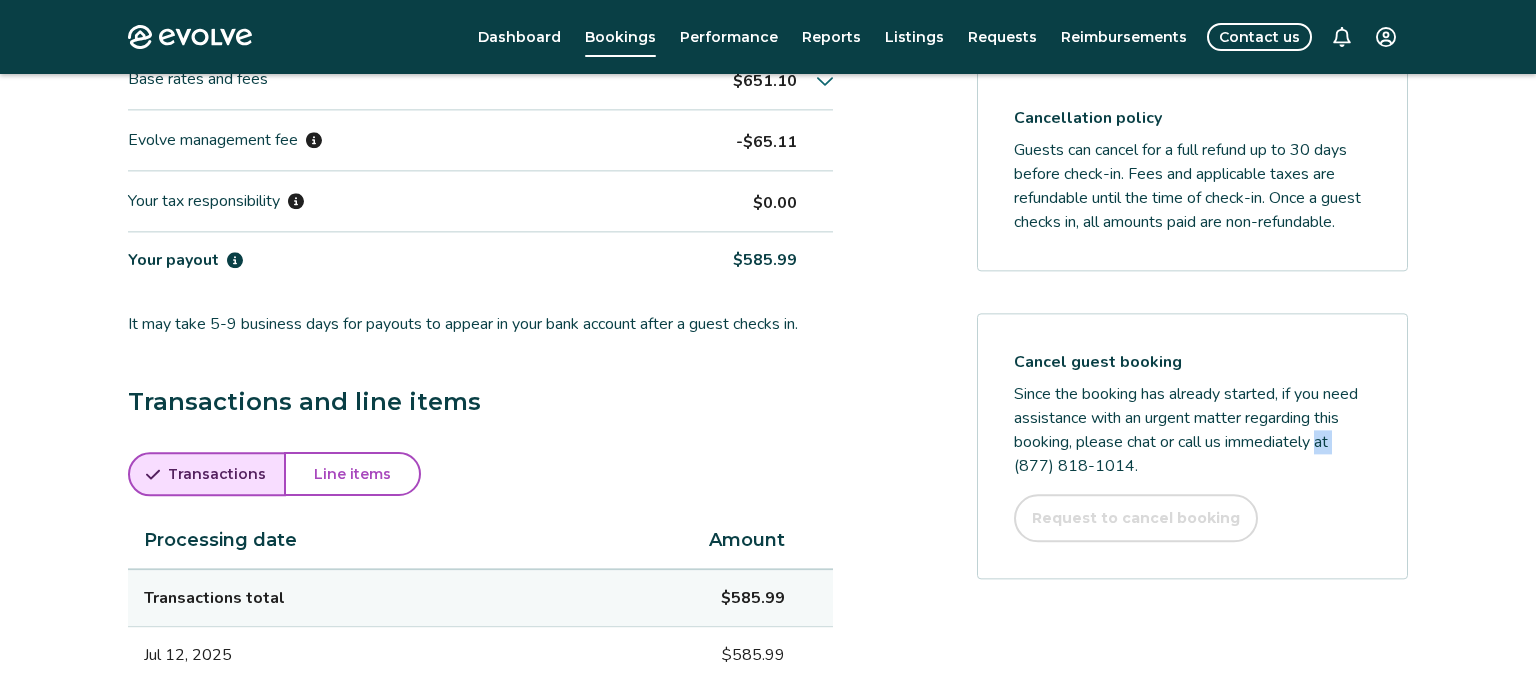 click on "Booking calendar Booking ID:  [BOOKING_ID]  | Booking site:  Booking.com [FIRST] [LAST] Booked [EMAIL] [PHONE] Check-in [DAY], [MONTH] [DAY], [YEAR] Check-out [DAY], [MONTH] [DAY], [YEAR] Nights:  4 Guests:  3 Adults Pets:  No Listing ID:  501827  |   Black Bear Retreat Booking date:  [DAY], [MONTH] [DAY], [YEAR] Download PDF Guest comments N/A Payout breakdown Your payout is [PRICE] Base rates and fees [PRICE] Evolve management fee [PRICE] Your tax responsibility [PRICE] Your payout [PRICE] It may take 5-9 business days for payouts to appear in your bank account after a guest checks in. Transactions and line items Transactions Line items Processing date Amount Transactions total [PRICE] [MONTH] [DAY], [YEAR] [PRICE] Submit a request Report an incident Requests and reimbursements Cancellation policy Guests can cancel for a full refund up to 30 days before check-in. Fees and applicable taxes are refundable until the time of check-in. Once a guest checks in, all amounts paid are non-refundable. Cancel guest booking   [PHONE] . Request to cancel booking" at bounding box center (768, 97) 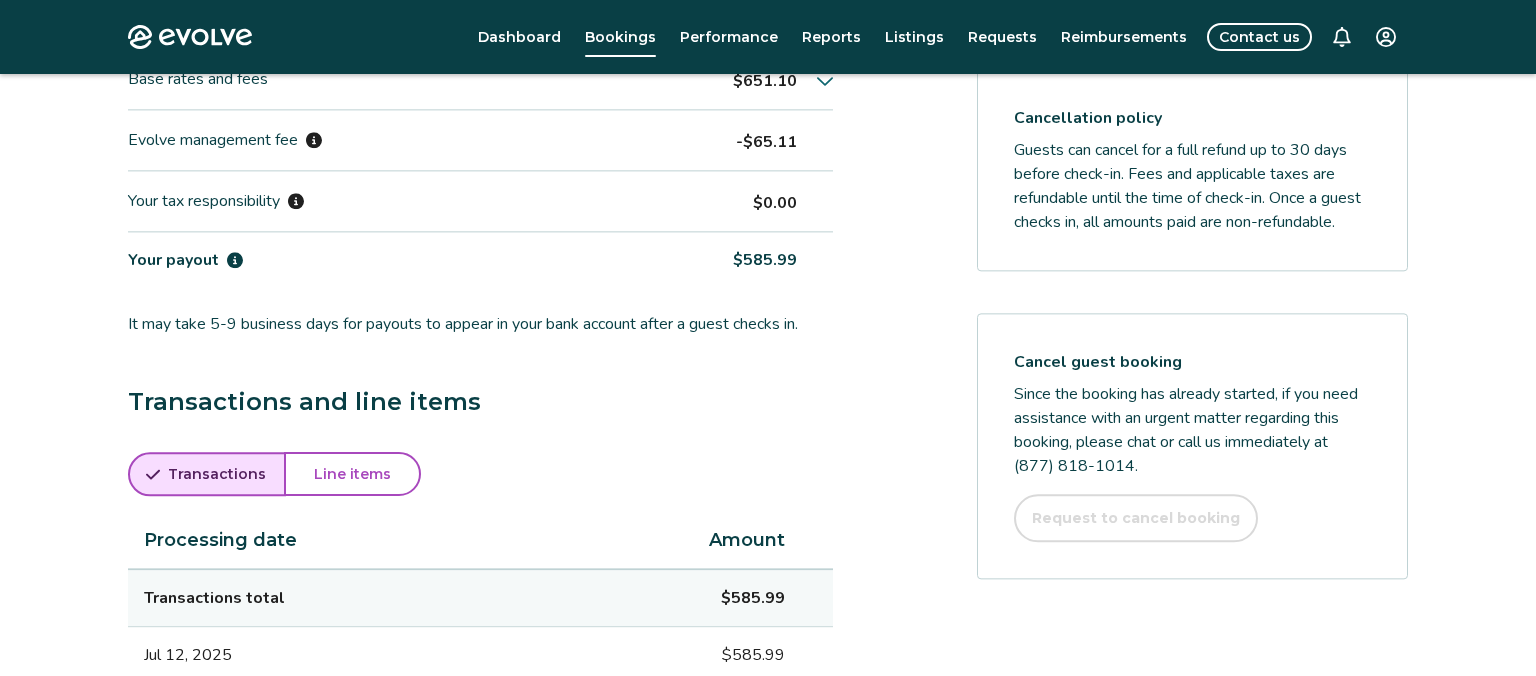 click on "Booking calendar Booking ID:  [BOOKING_ID]  | Booking site:  Booking.com [FIRST] [LAST] Booked [EMAIL] [PHONE] Check-in [DAY], [MONTH] [DAY], [YEAR] Check-out [DAY], [MONTH] [DAY], [YEAR] Nights:  4 Guests:  3 Adults Pets:  No Listing ID:  501827  |   Black Bear Retreat Booking date:  [DAY], [MONTH] [DAY], [YEAR] Download PDF Guest comments N/A Payout breakdown Your payout is [PRICE] Base rates and fees [PRICE] Evolve management fee [PRICE] Your tax responsibility [PRICE] Your payout [PRICE] It may take 5-9 business days for payouts to appear in your bank account after a guest checks in. Transactions and line items Transactions Line items Processing date Amount Transactions total [PRICE] [MONTH] [DAY], [YEAR] [PRICE] Submit a request Report an incident Requests and reimbursements Cancellation policy Guests can cancel for a full refund up to 30 days before check-in. Fees and applicable taxes are refundable until the time of check-in. Once a guest checks in, all amounts paid are non-refundable. Cancel guest booking   [PHONE] . Request to cancel booking" at bounding box center (768, 97) 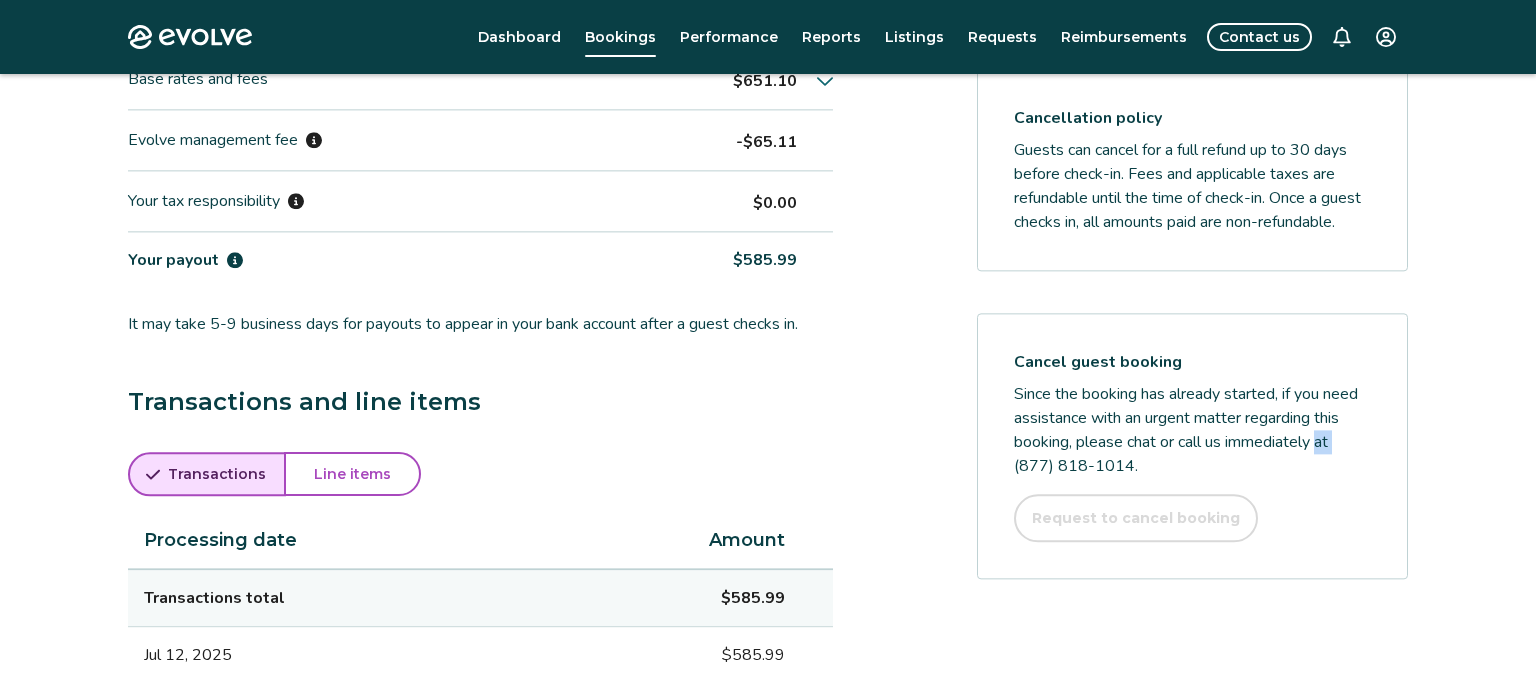 click on "Booking calendar Booking ID:  [BOOKING_ID]  | Booking site:  Booking.com [FIRST] [LAST] Booked [EMAIL] [PHONE] Check-in [DAY], [MONTH] [DAY], [YEAR] Check-out [DAY], [MONTH] [DAY], [YEAR] Nights:  4 Guests:  3 Adults Pets:  No Listing ID:  501827  |   Black Bear Retreat Booking date:  [DAY], [MONTH] [DAY], [YEAR] Download PDF Guest comments N/A Payout breakdown Your payout is [PRICE] Base rates and fees [PRICE] Evolve management fee [PRICE] Your tax responsibility [PRICE] Your payout [PRICE] It may take 5-9 business days for payouts to appear in your bank account after a guest checks in. Transactions and line items Transactions Line items Processing date Amount Transactions total [PRICE] [MONTH] [DAY], [YEAR] [PRICE] Submit a request Report an incident Requests and reimbursements Cancellation policy Guests can cancel for a full refund up to 30 days before check-in. Fees and applicable taxes are refundable until the time of check-in. Once a guest checks in, all amounts paid are non-refundable. Cancel guest booking   [PHONE] . Request to cancel booking" at bounding box center (768, 97) 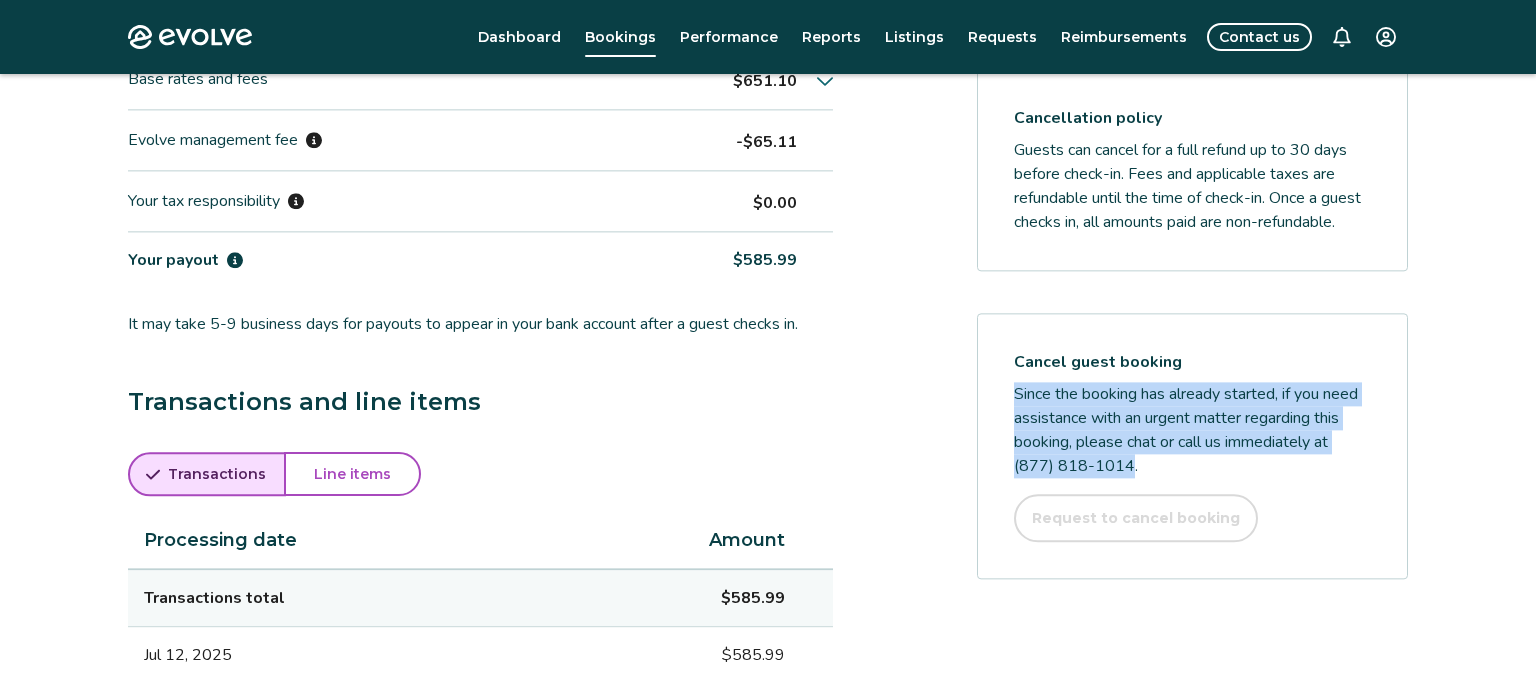 drag, startPoint x: 1519, startPoint y: 472, endPoint x: 1534, endPoint y: 463, distance: 17.492855 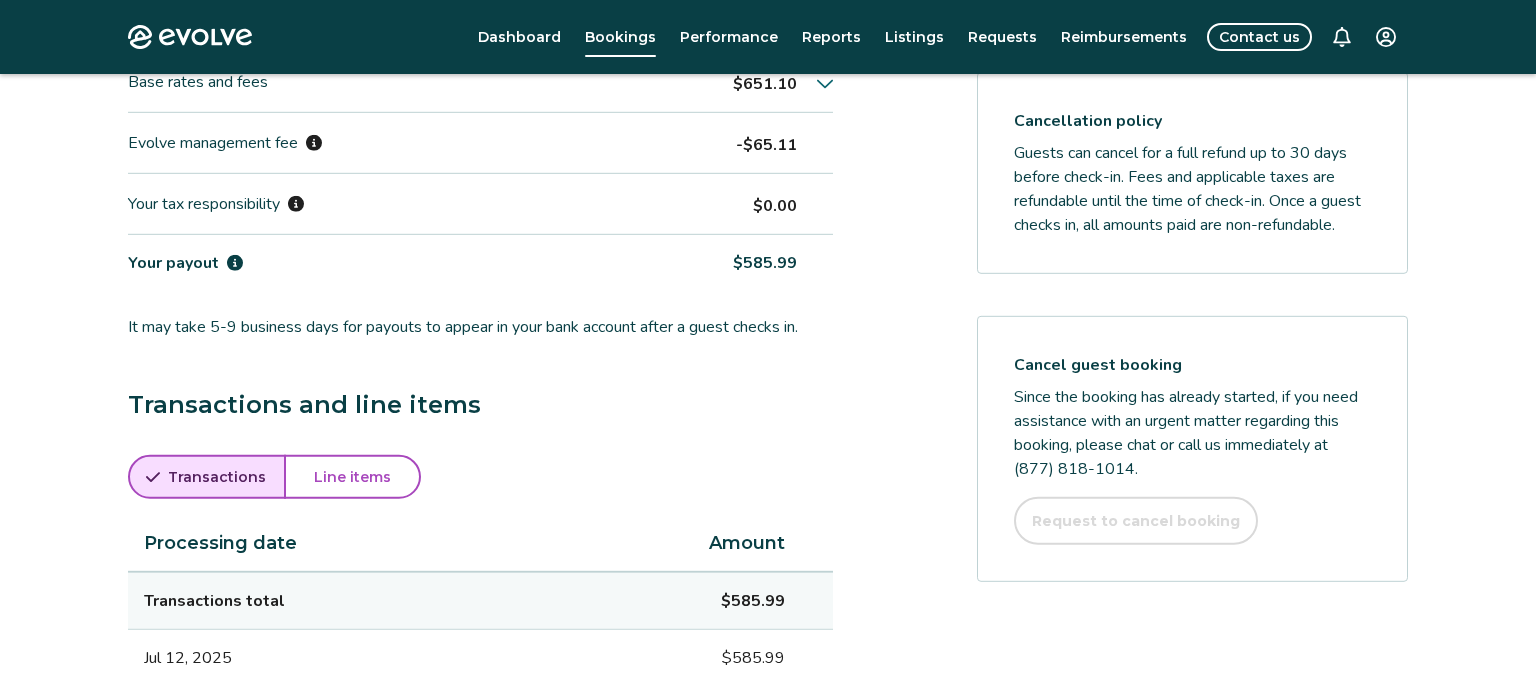 click on "Payout breakdown Your payout is [PRICE] Base rates and fees [PRICE] Evolve management fee [PRICE] Your tax responsibility [PRICE] Your payout [PRICE] It may take 5-9 business days for payouts to appear in your bank account after a guest checks in. Transactions and line items Transactions Line items Processing date Amount Transactions total [PRICE] [MONTH] [DAY], [YEAR] [PRICE] Submit a request Report an incident Requests and reimbursements Cancellation policy Cancel guest booking   [PHONE] . Request to cancel booking Since the booking has already started, if you need assistance with an urgent matter regarding this booking, please chat or call us immediately at   [PHONE] . Request to cancel booking" at bounding box center [768, 360] 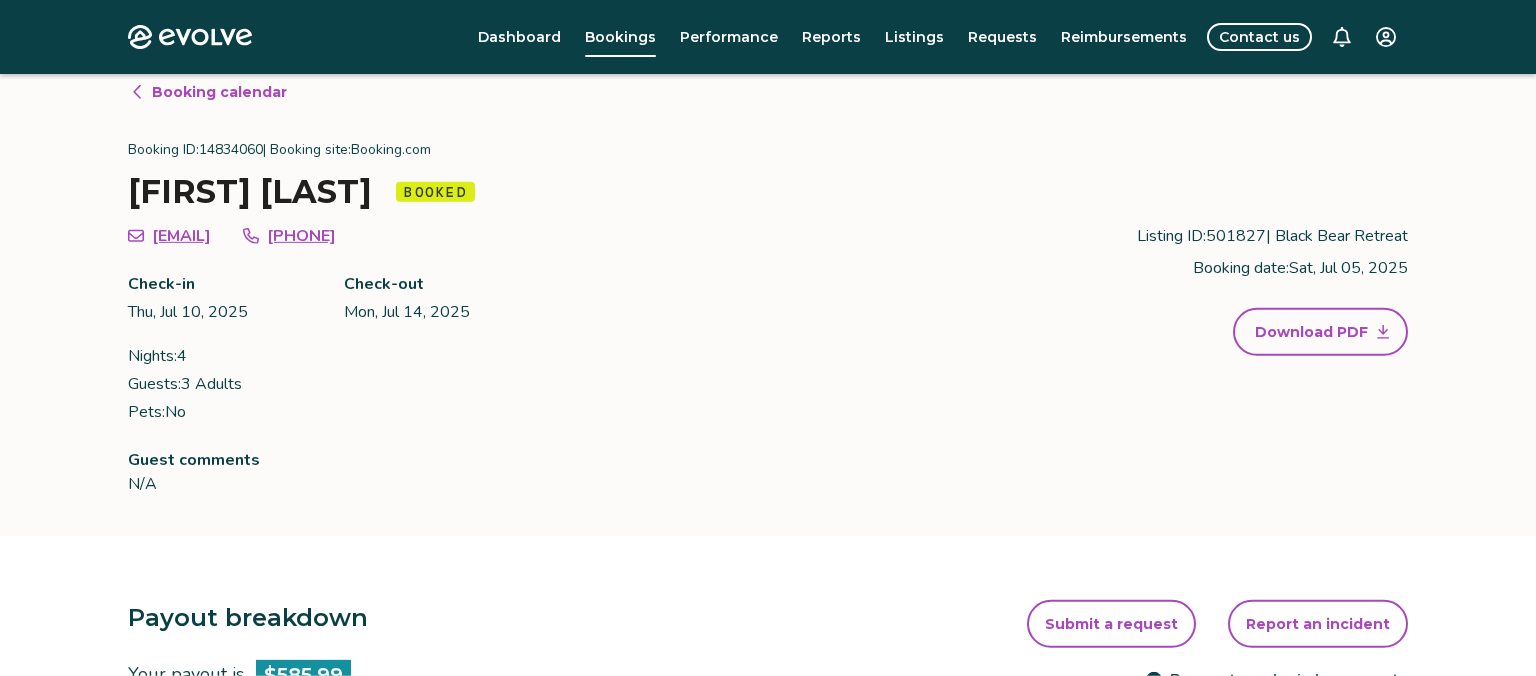 scroll, scrollTop: 0, scrollLeft: 0, axis: both 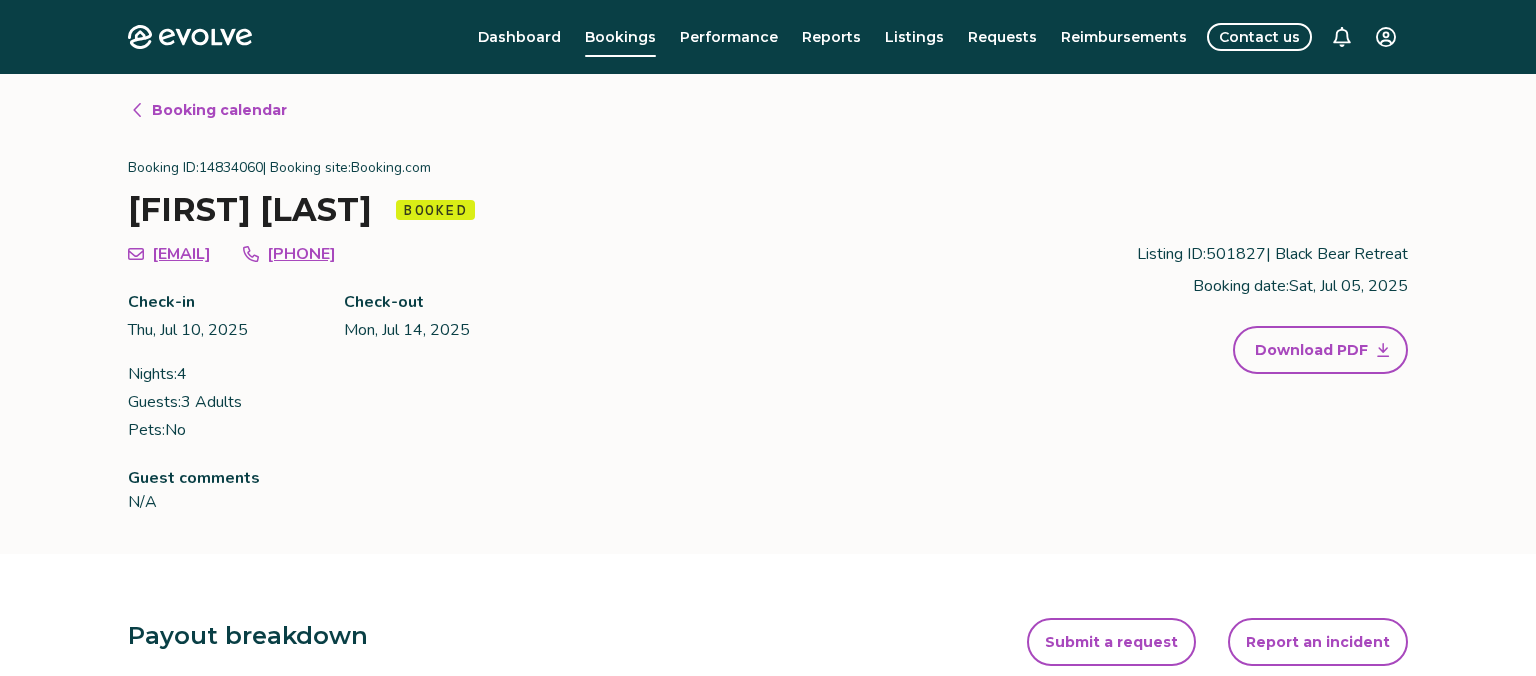 click on "[EMAIL]" at bounding box center [181, 254] 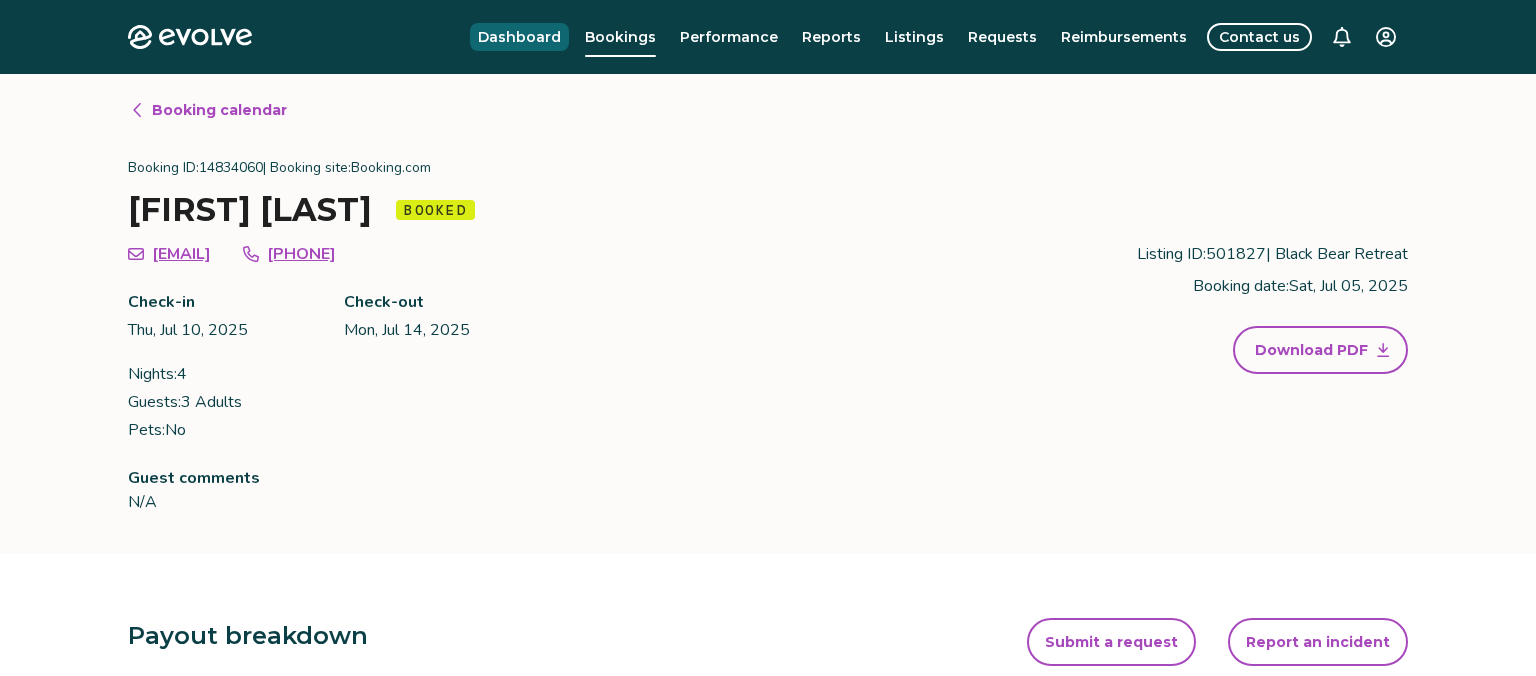 click on "Dashboard" at bounding box center [519, 37] 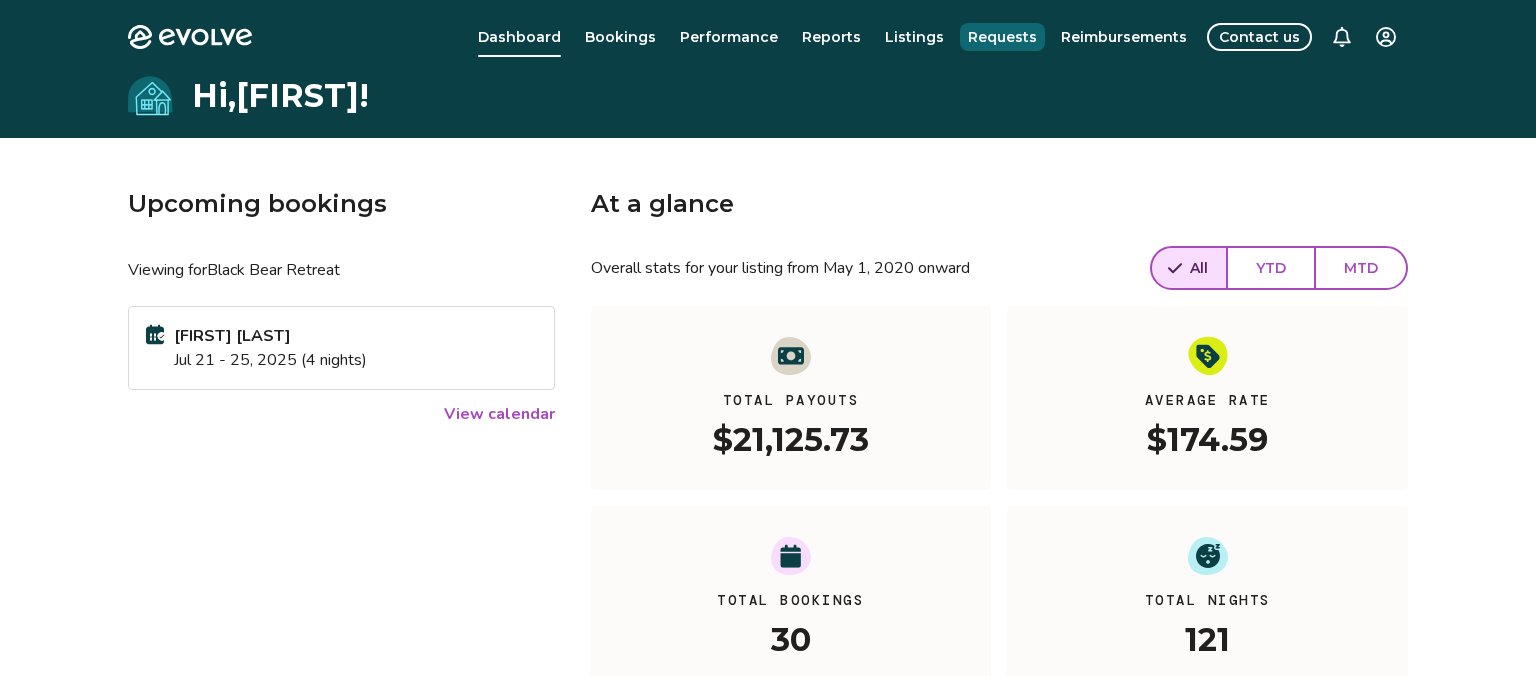 click on "Requests" at bounding box center (1002, 37) 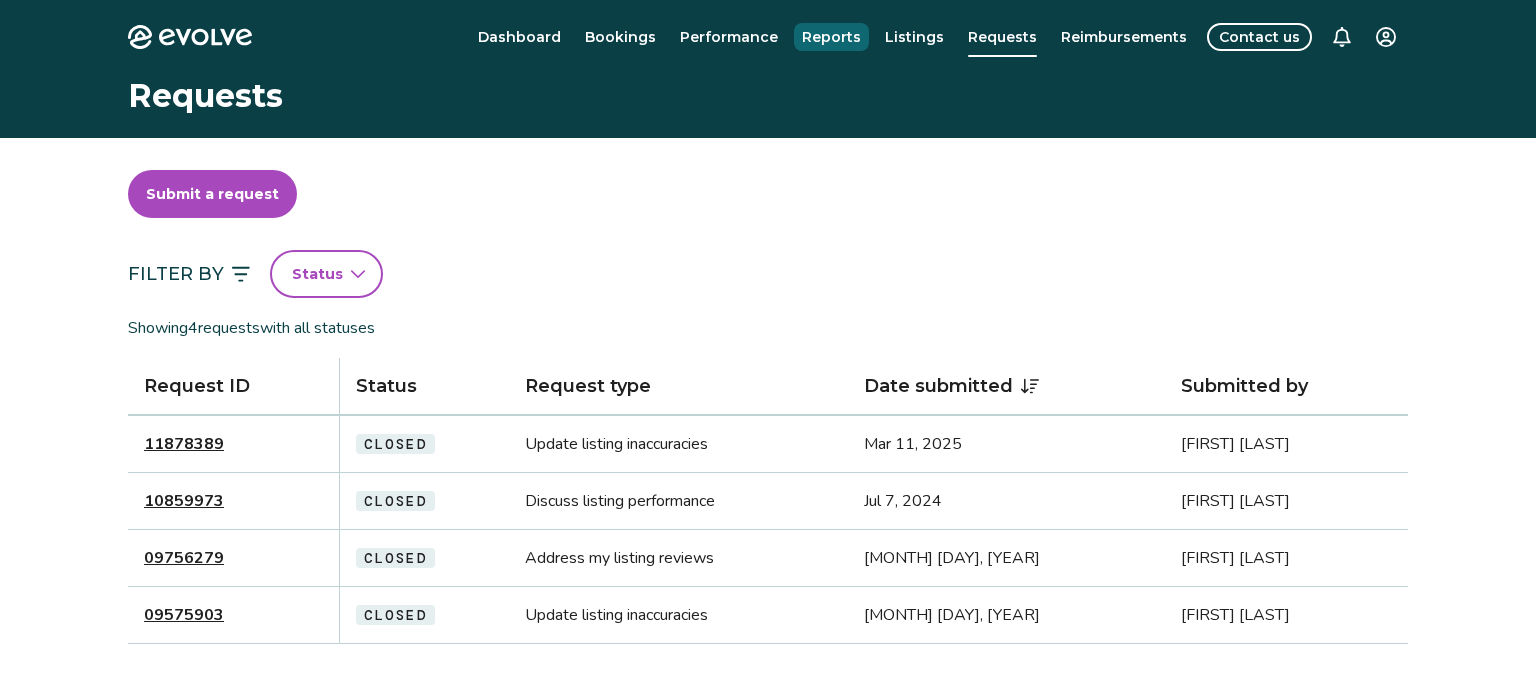 click on "Reports" at bounding box center (831, 37) 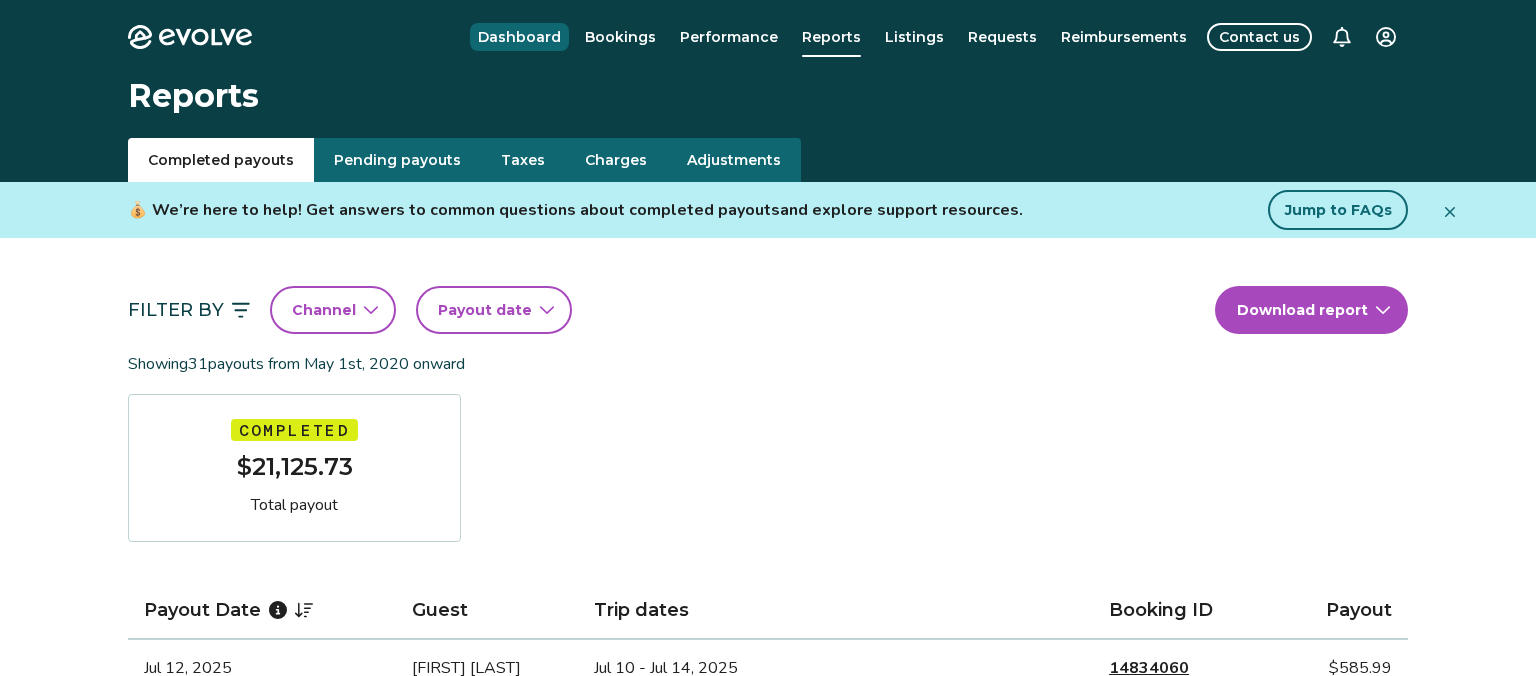 click on "Dashboard" at bounding box center [519, 37] 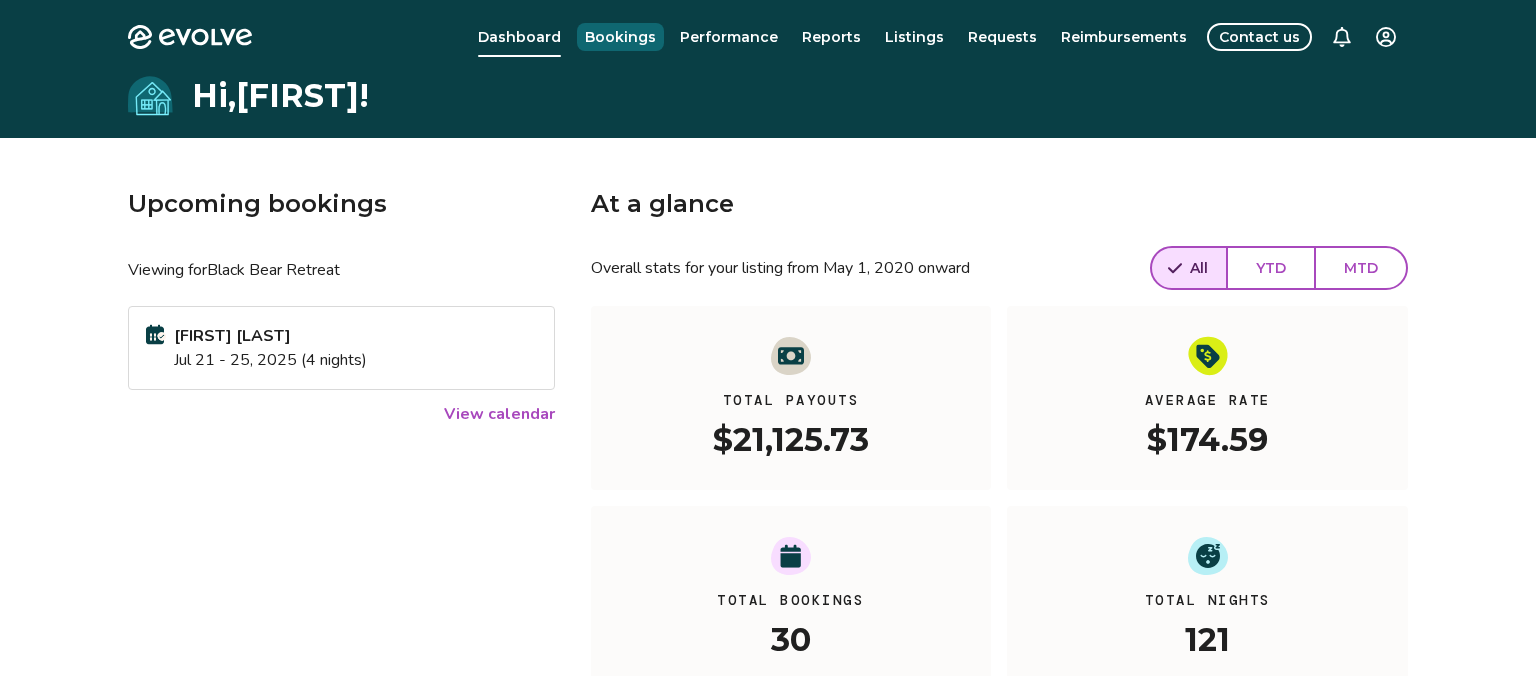click on "Bookings" at bounding box center (620, 37) 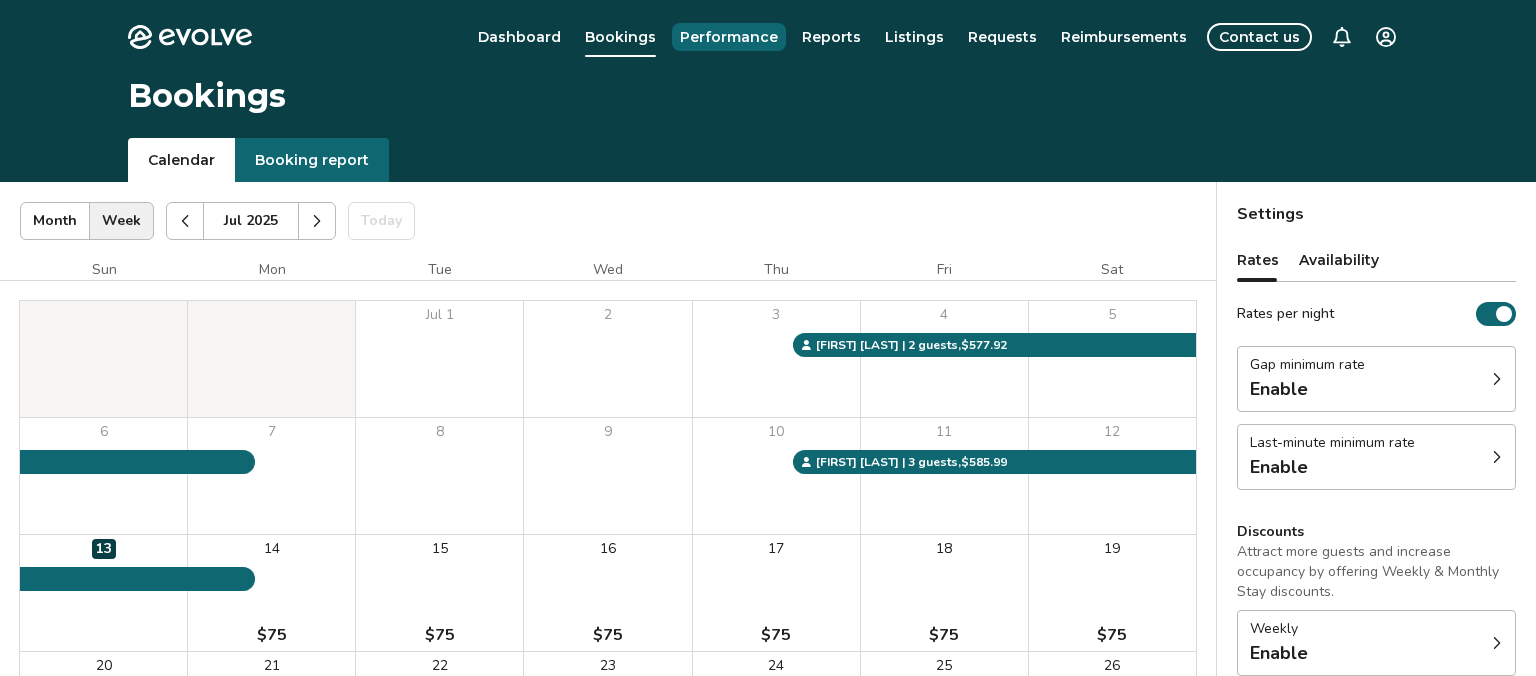click on "Performance" at bounding box center [729, 37] 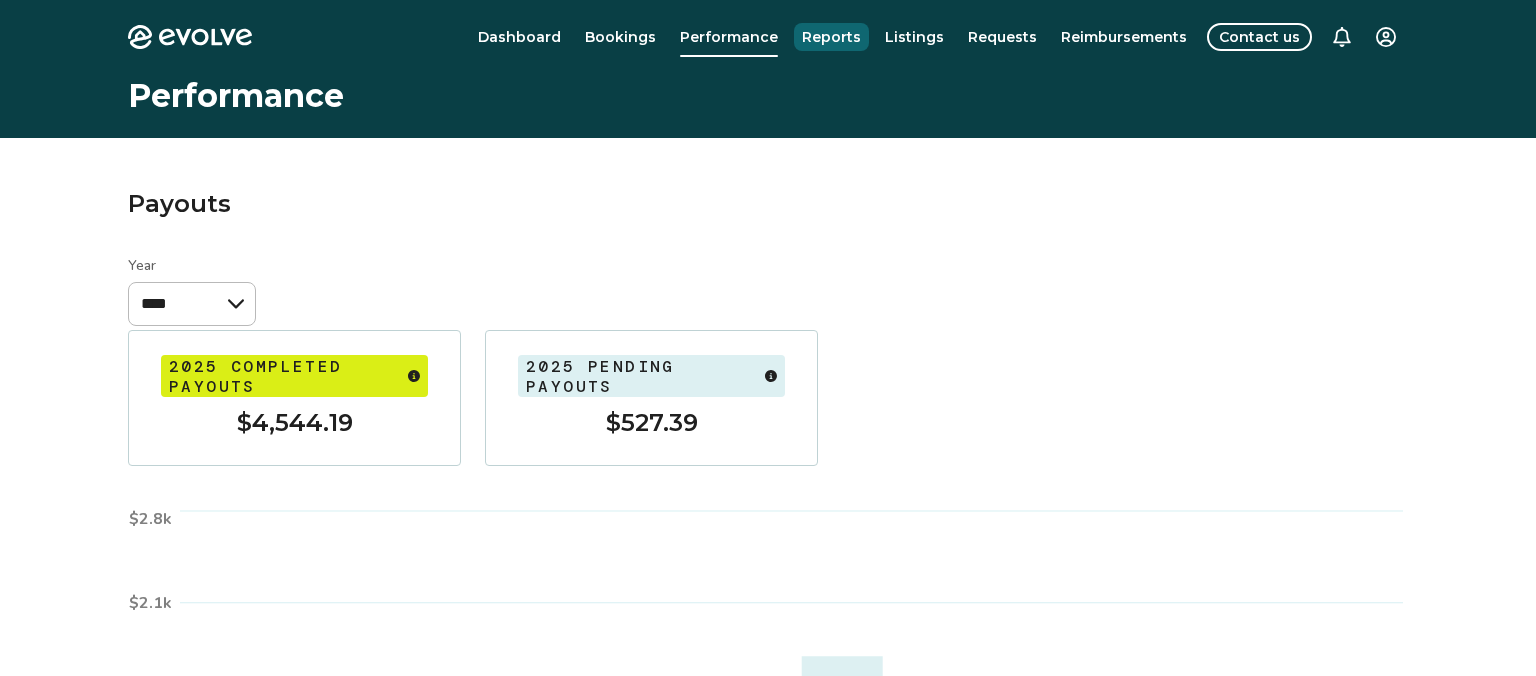click on "Reports" at bounding box center (831, 37) 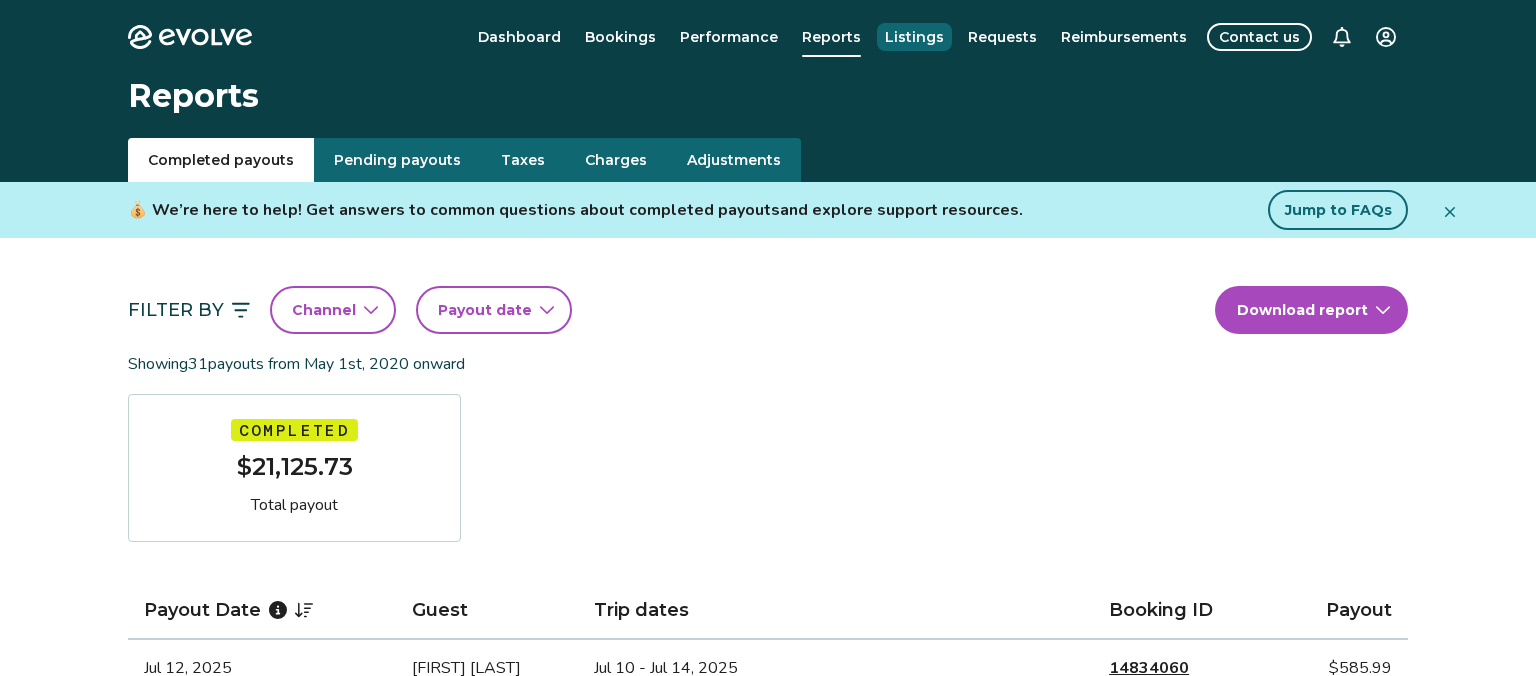 click on "Listings" at bounding box center [914, 37] 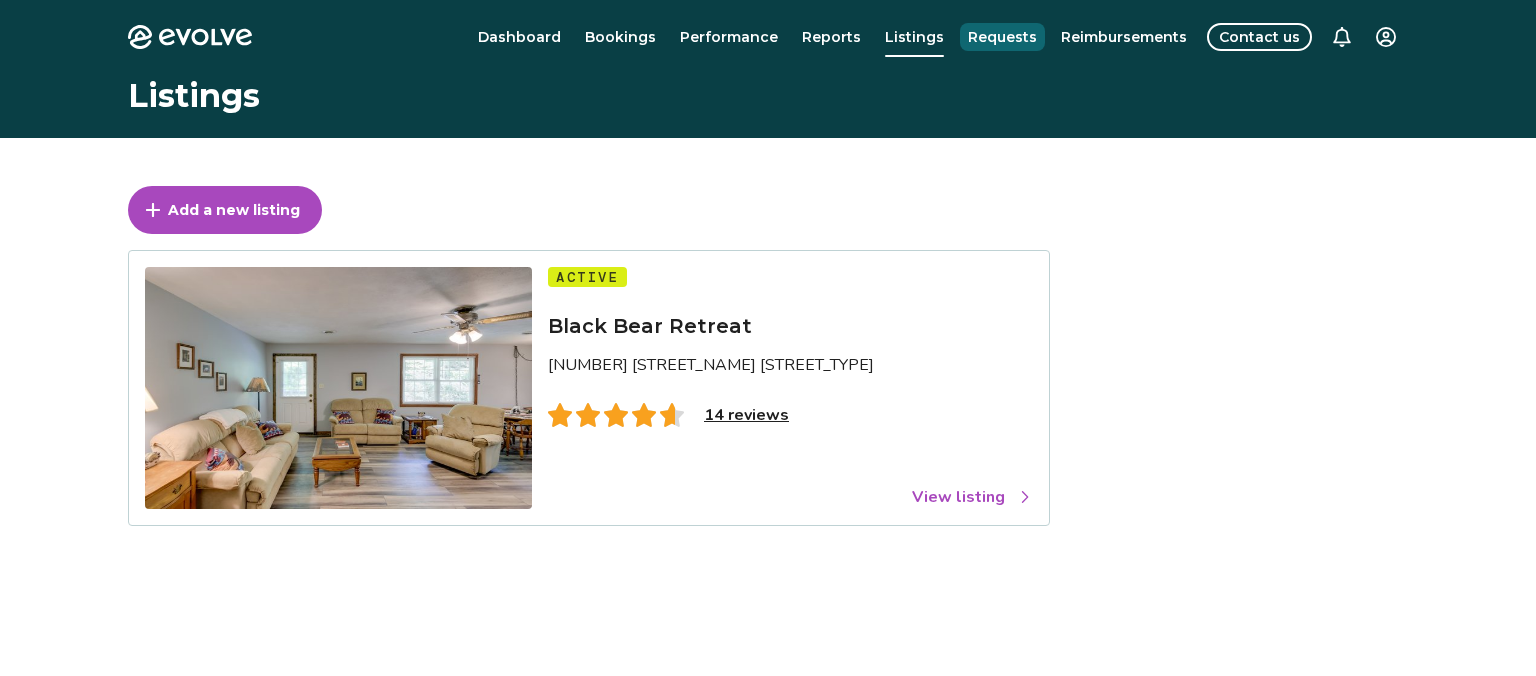 click on "Requests" at bounding box center [1002, 37] 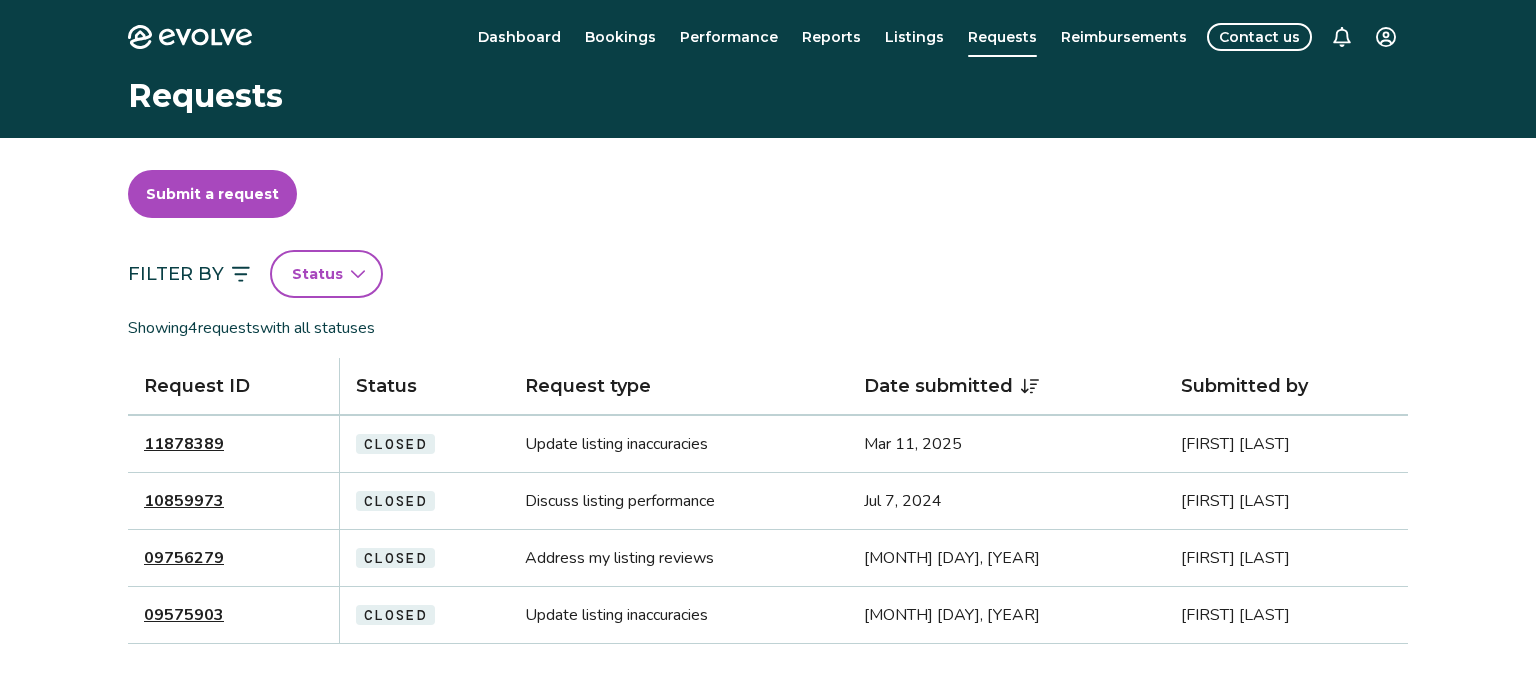click on "Contact us" at bounding box center (1259, 37) 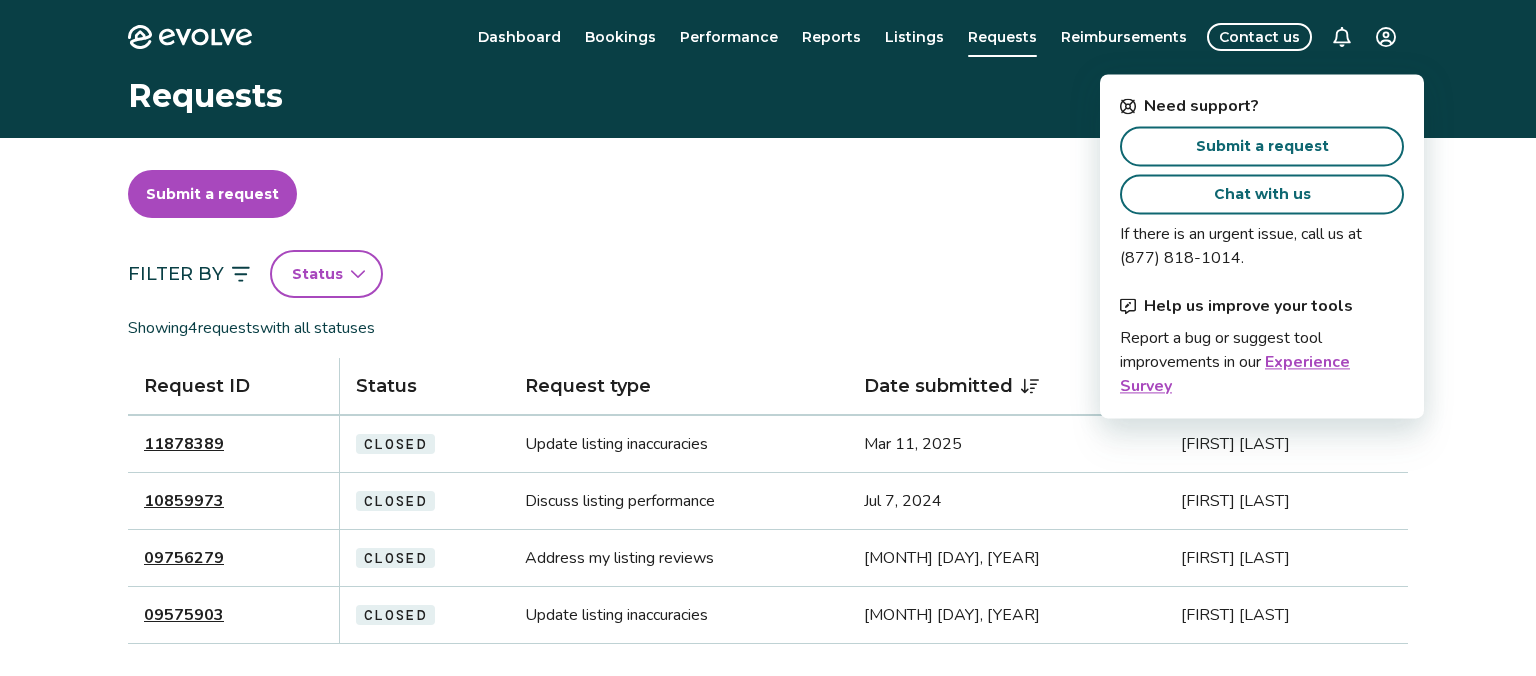 click on "Chat with us" at bounding box center [1262, 194] 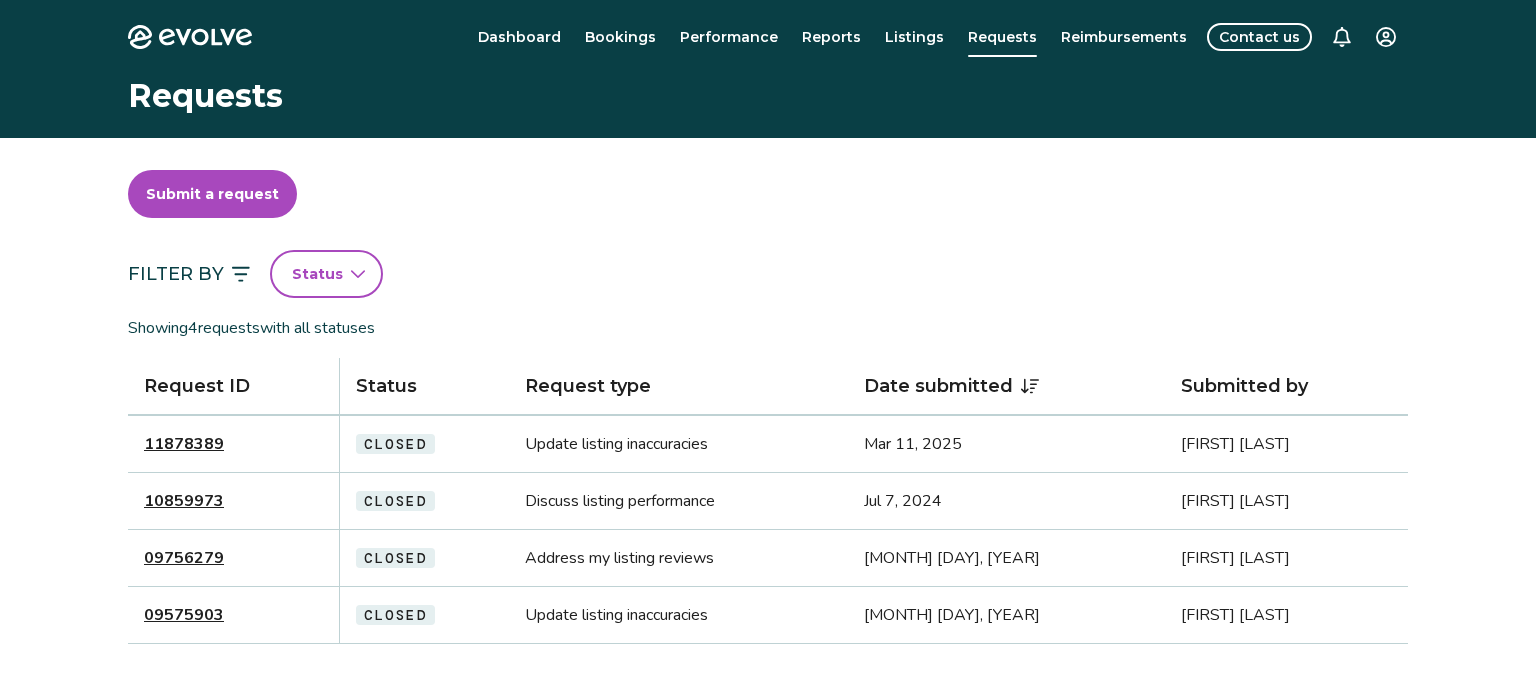 click on "Contact us" at bounding box center [1259, 37] 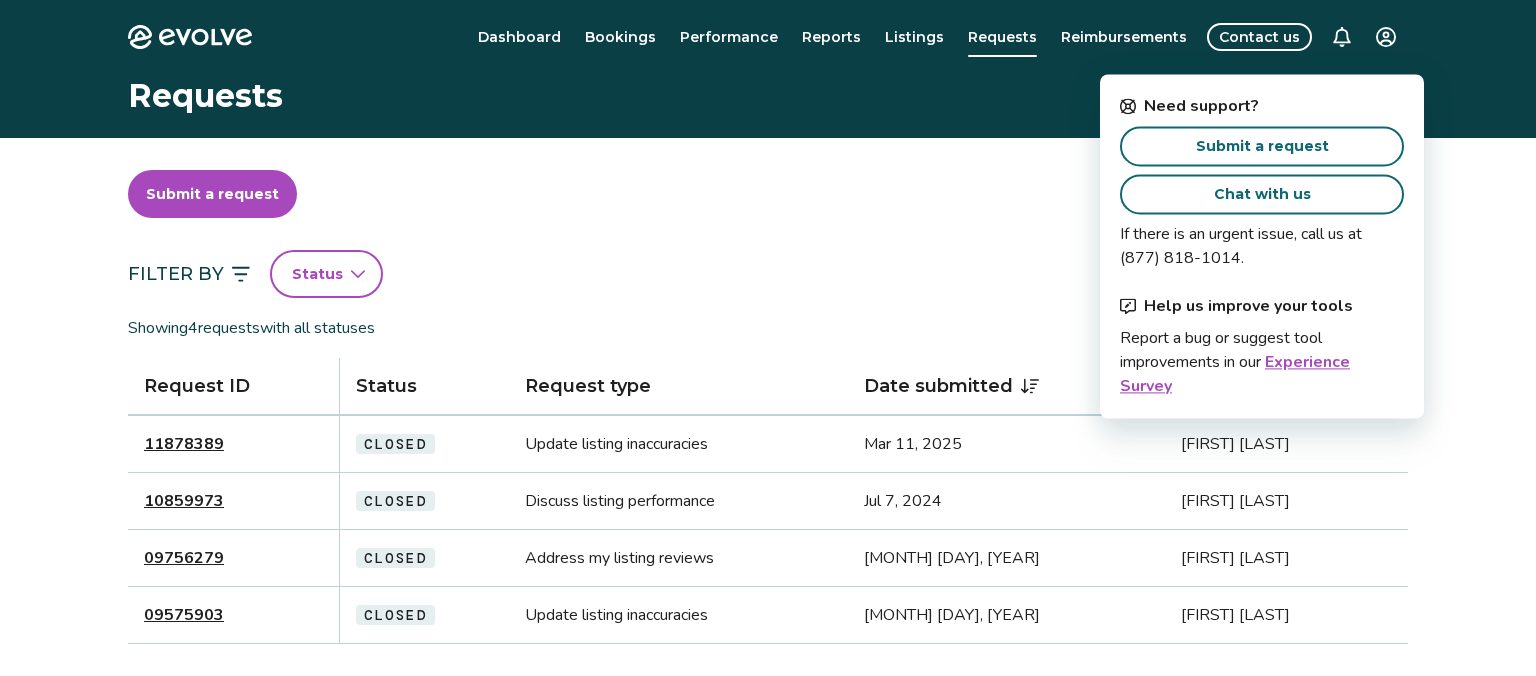 click on "Chat with us" at bounding box center (1262, 194) 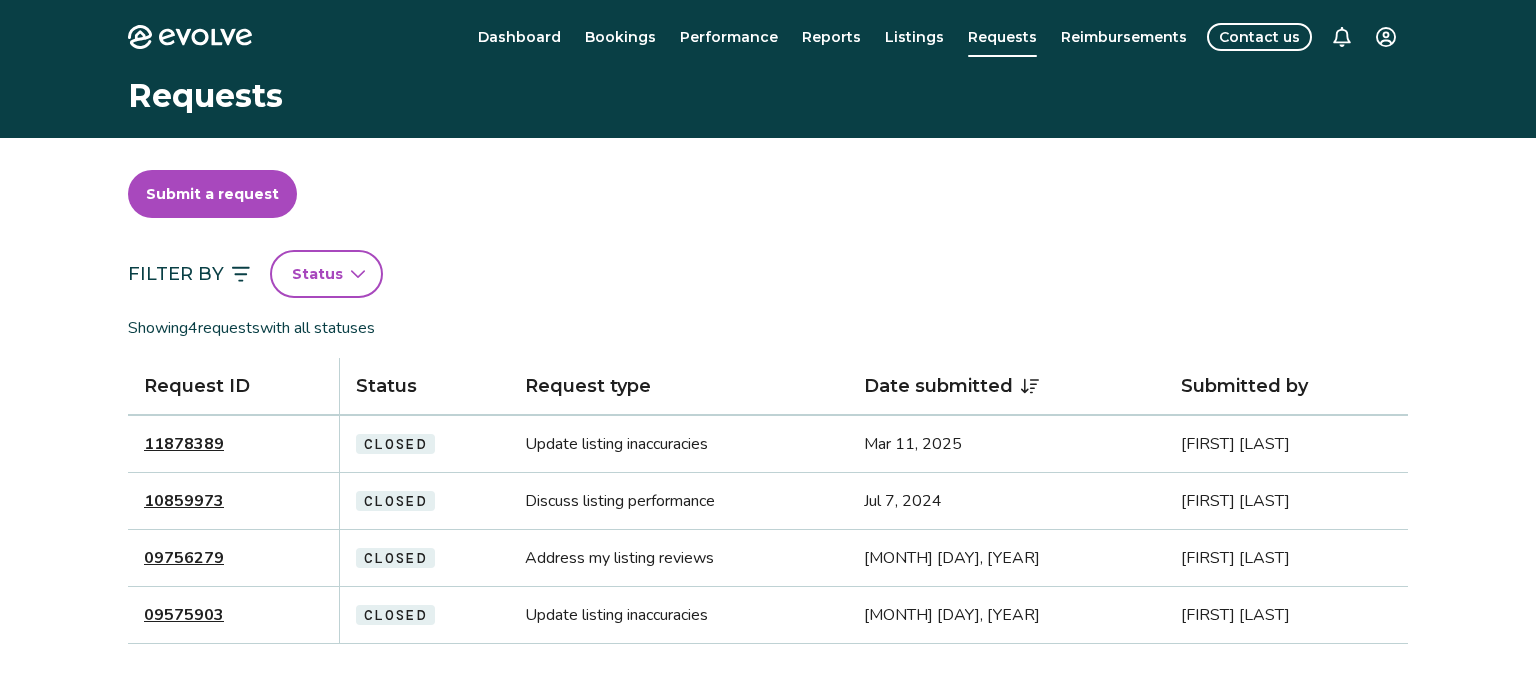 click on "Contact us" at bounding box center (1259, 37) 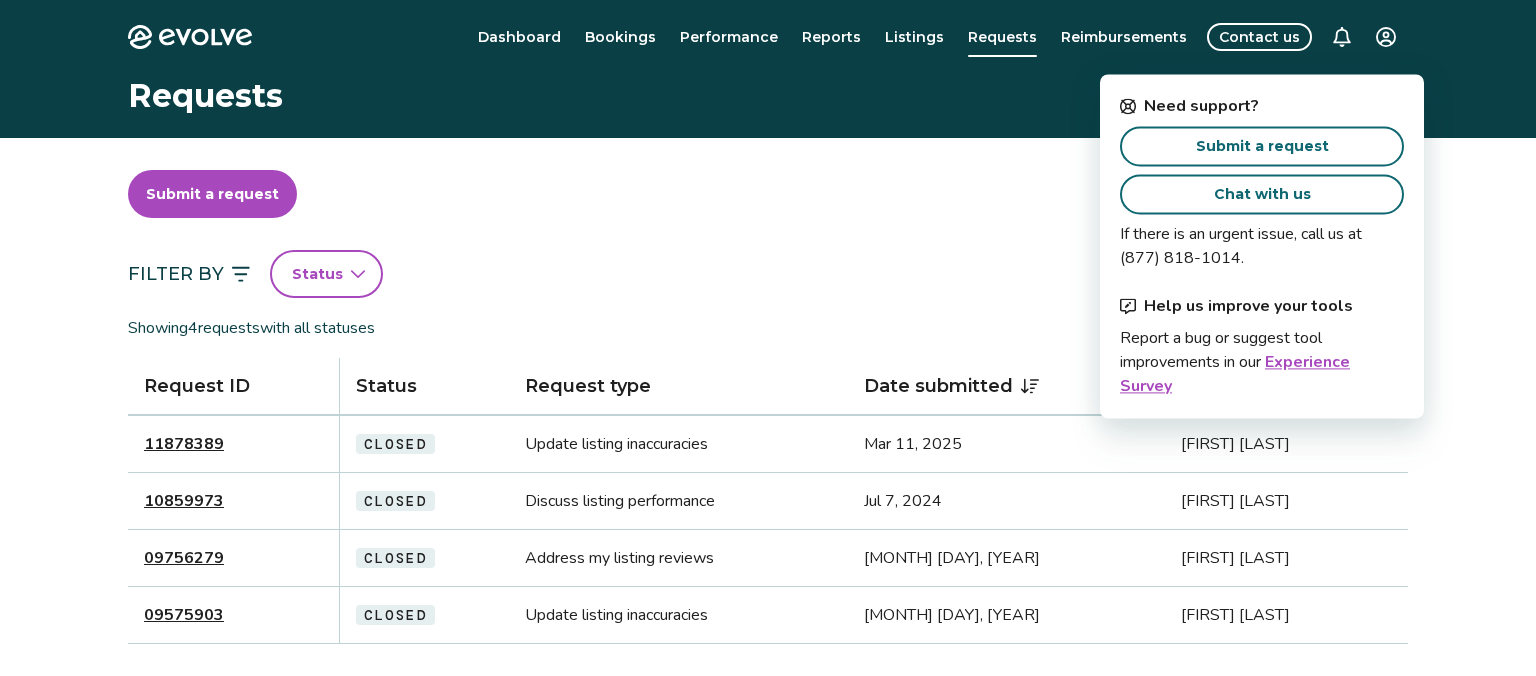 click on "Chat with us" at bounding box center (1262, 194) 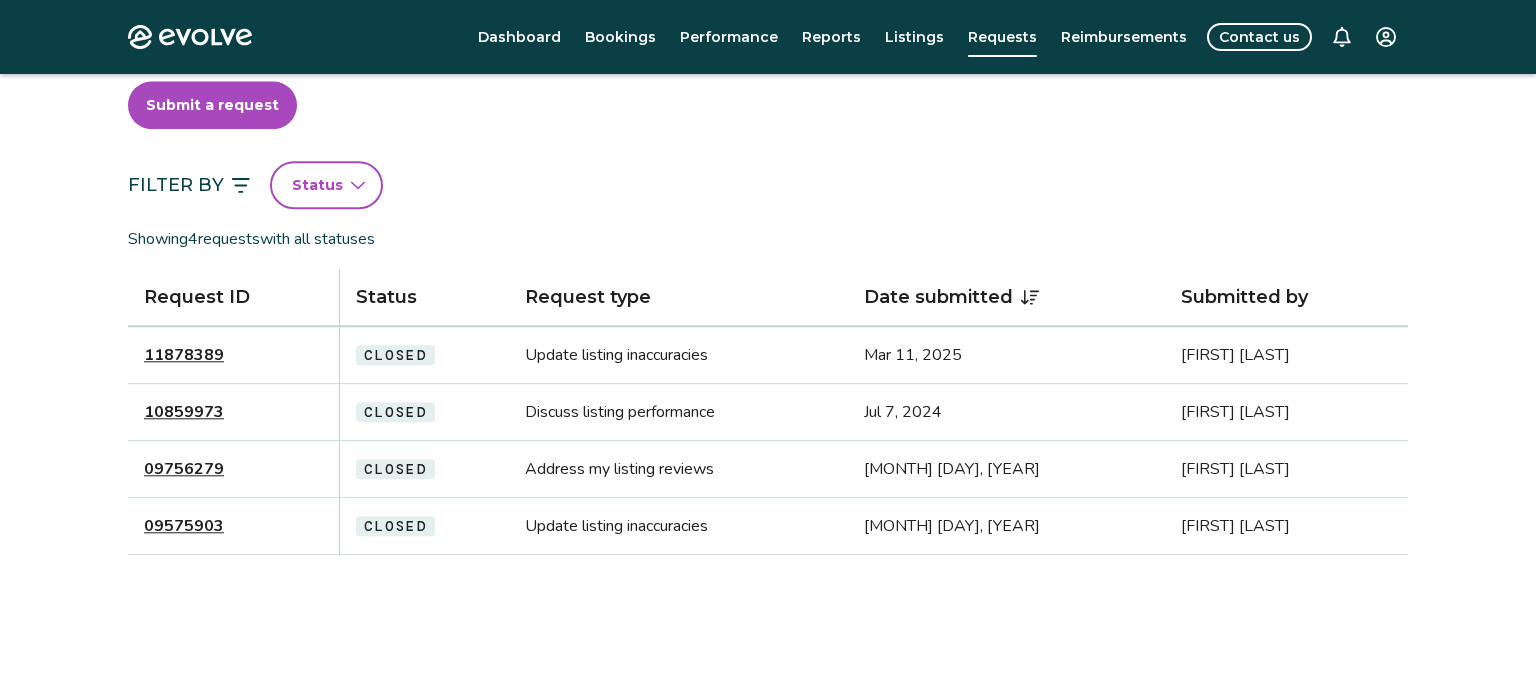 scroll, scrollTop: 0, scrollLeft: 0, axis: both 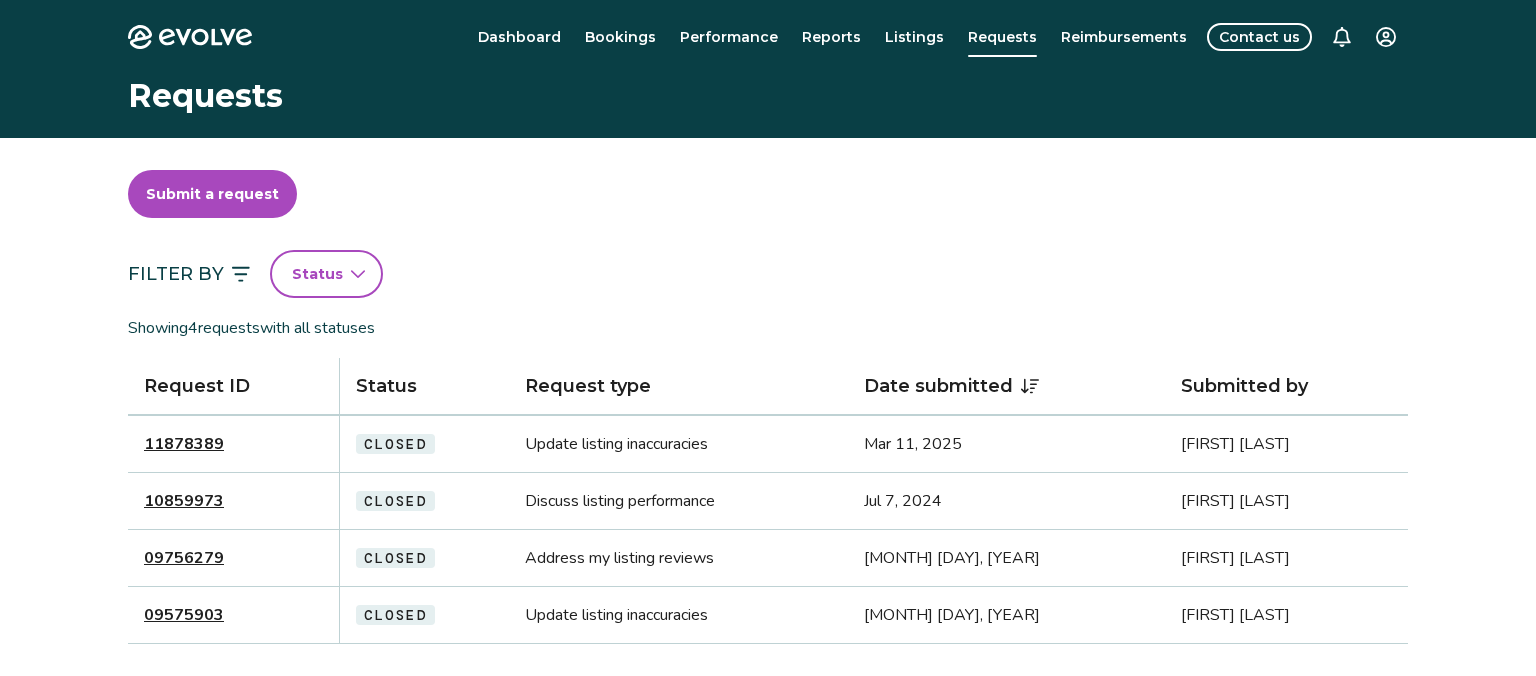 click on "Evolve Dashboard Bookings Performance Reports Listings Requests Reimbursements Contact us Requests Submit a request Filter By  Status Showing  4  requests  with all statuses Request ID Status Request type Date submitted Submitted by [REQUEST_ID] Closed Update listing inaccuracies [MONTH] [DAY], [YEAR] [FIRST] [LAST] [REQUEST_ID] Closed Discuss listing performance [MONTH] [DAY], [YEAR] [FIRST] [LAST] [REQUEST_ID] Closed Address my listing reviews [MONTH] [DAY], [YEAR] [FIRST] [LAST] [REQUEST_ID] Closed Update listing inaccuracies [MONTH] [DAY], [YEAR] [FIRST] [LAST] © 2013-Present Evolve Vacation Rental Network Privacy Policy | Terms of Service
[PRICE]" at bounding box center [768, 517] 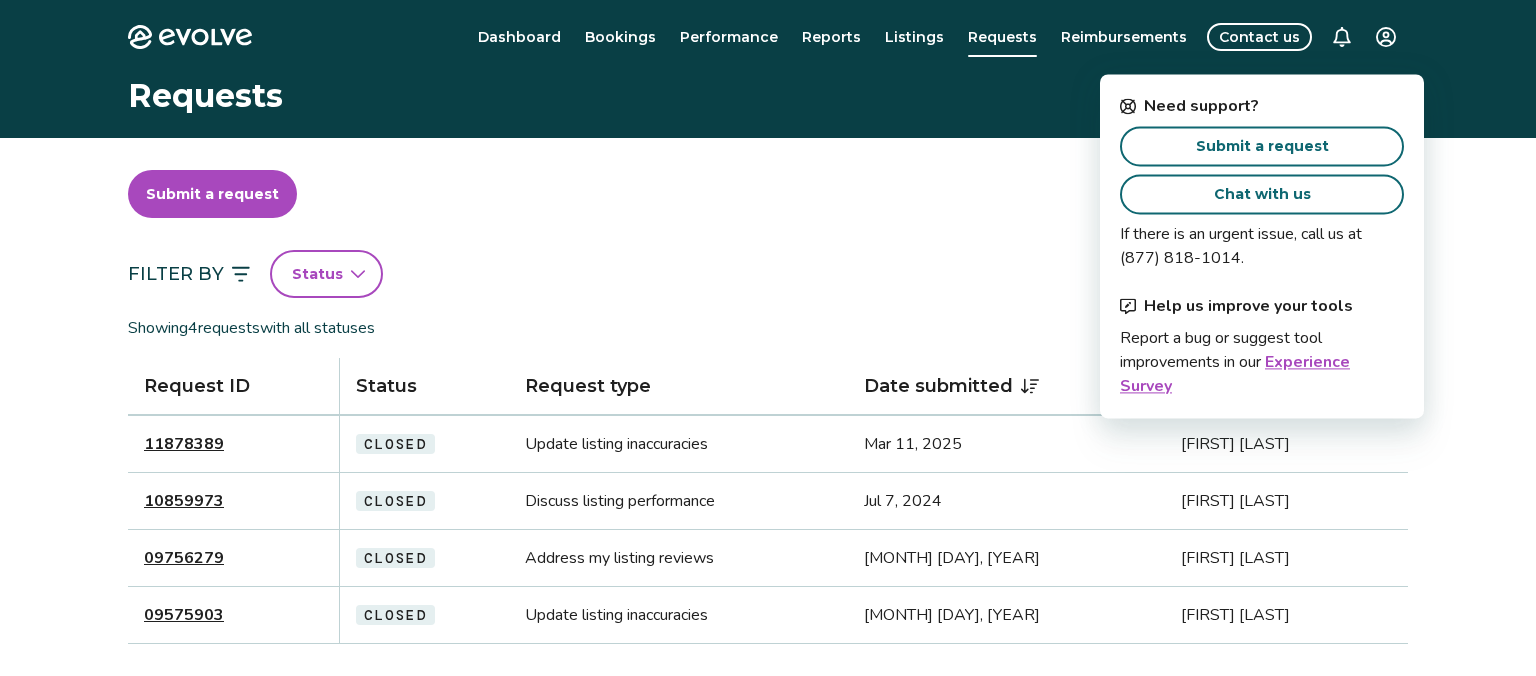 click on "Contact us" at bounding box center (1259, 37) 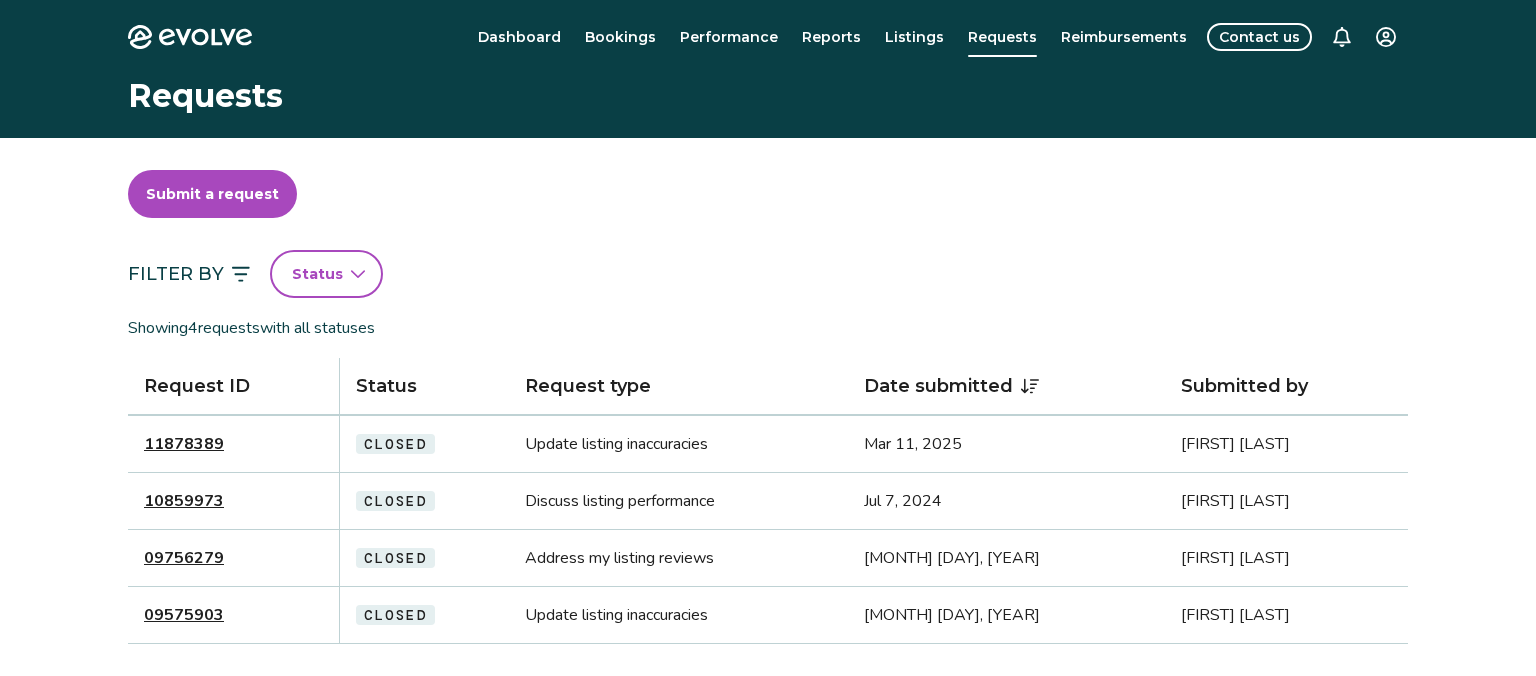 click on "Contact us" at bounding box center [1259, 37] 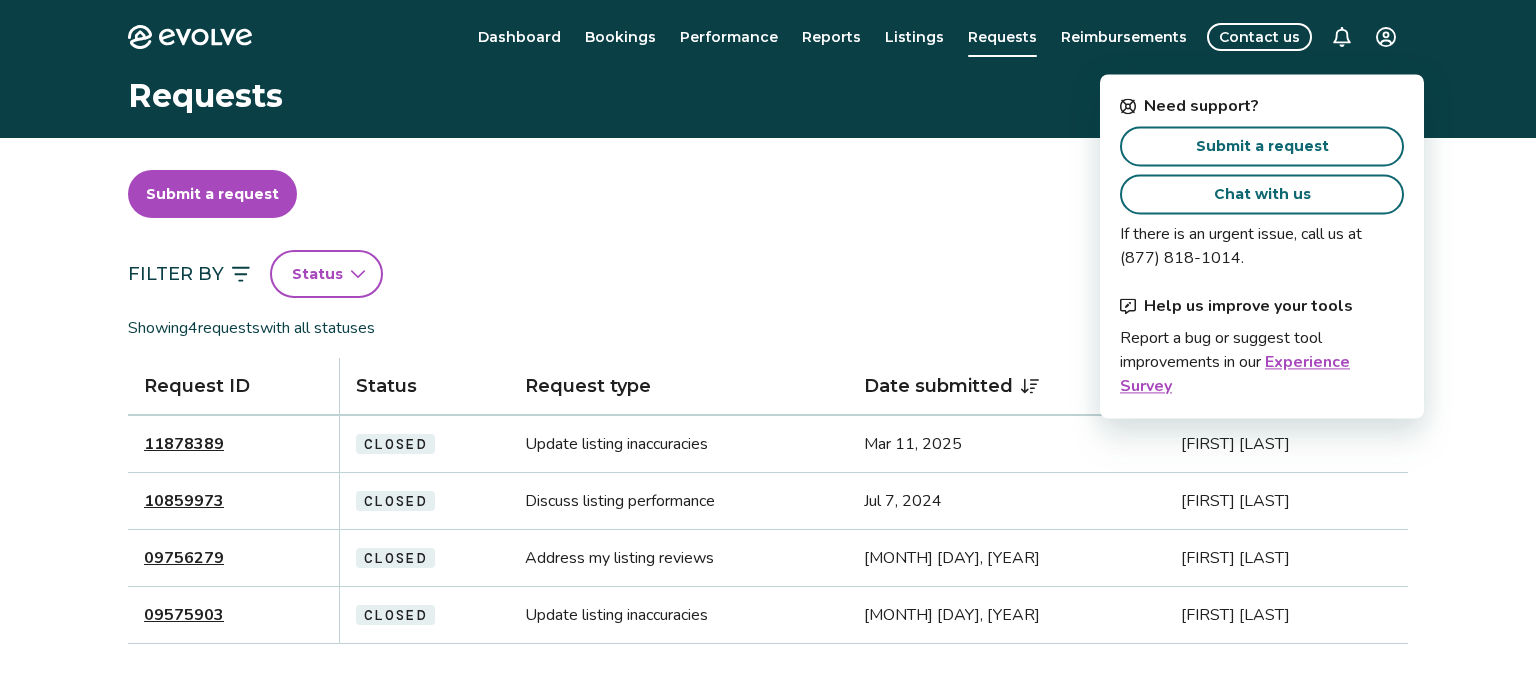 click on "Chat with us" at bounding box center (1262, 194) 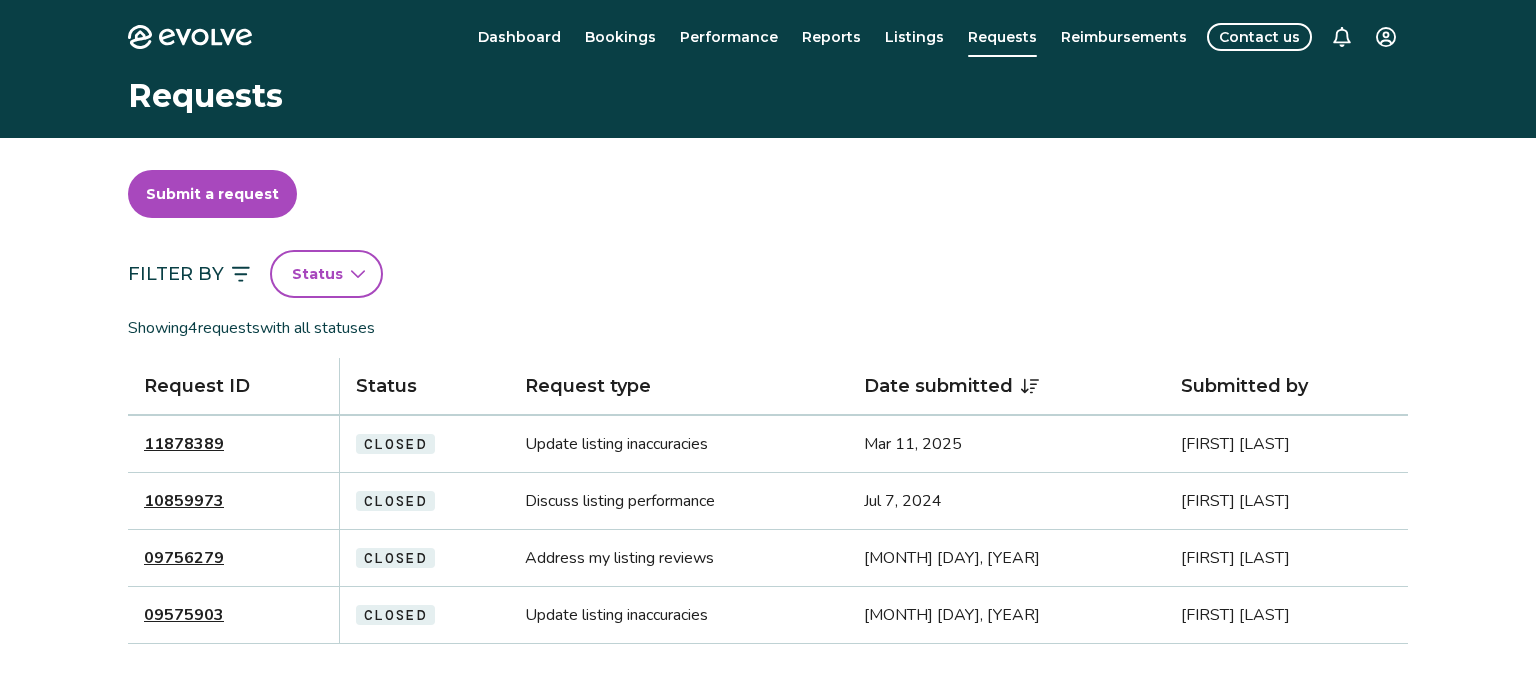 click on "Contact us" at bounding box center (1259, 37) 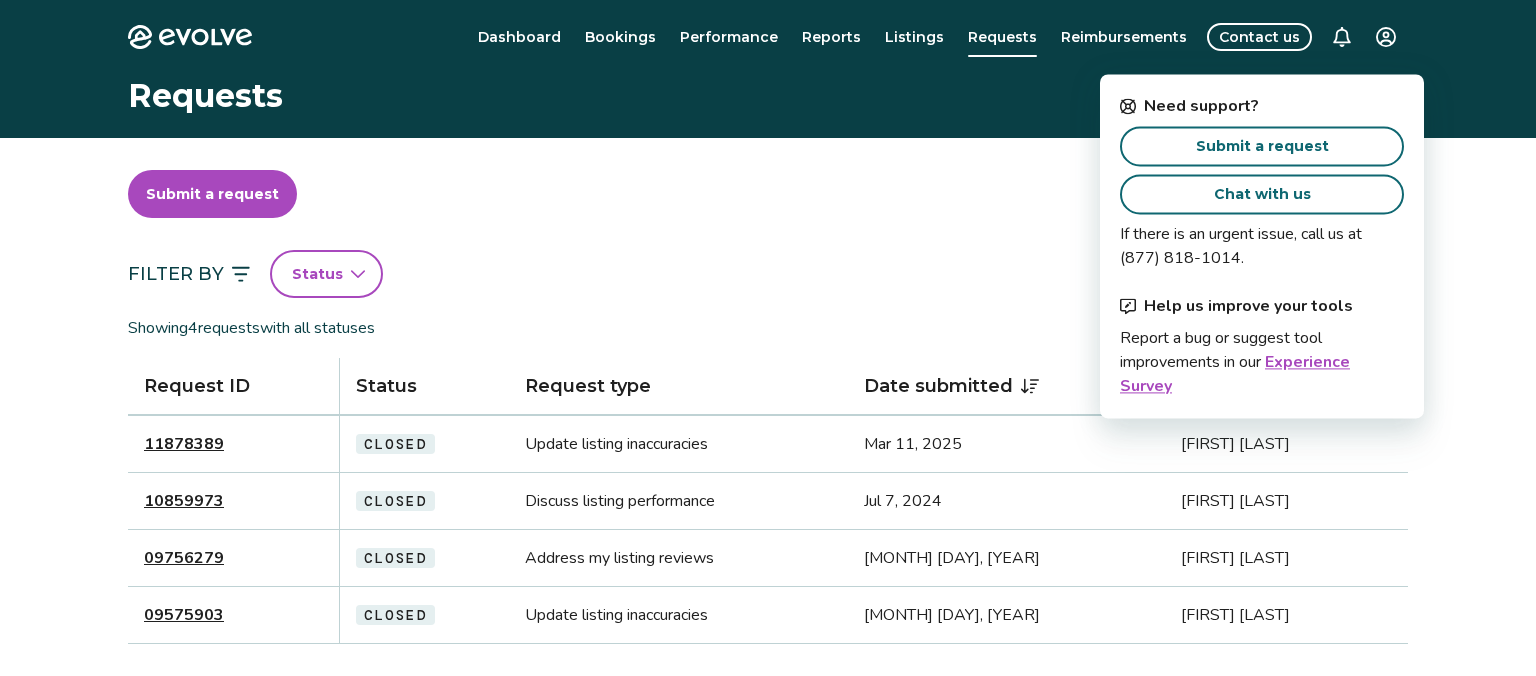 click on "Submit a request" at bounding box center (1262, 146) 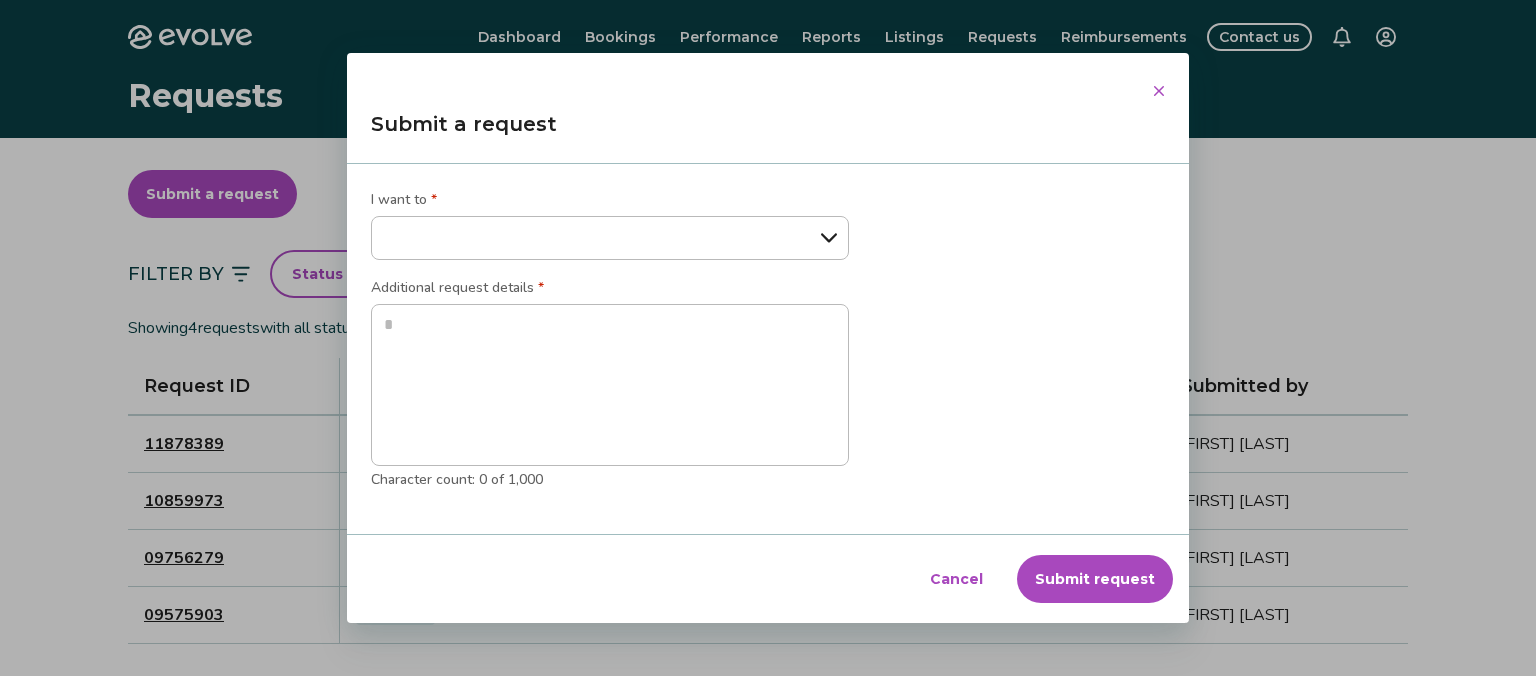 click on "**********" at bounding box center (610, 238) 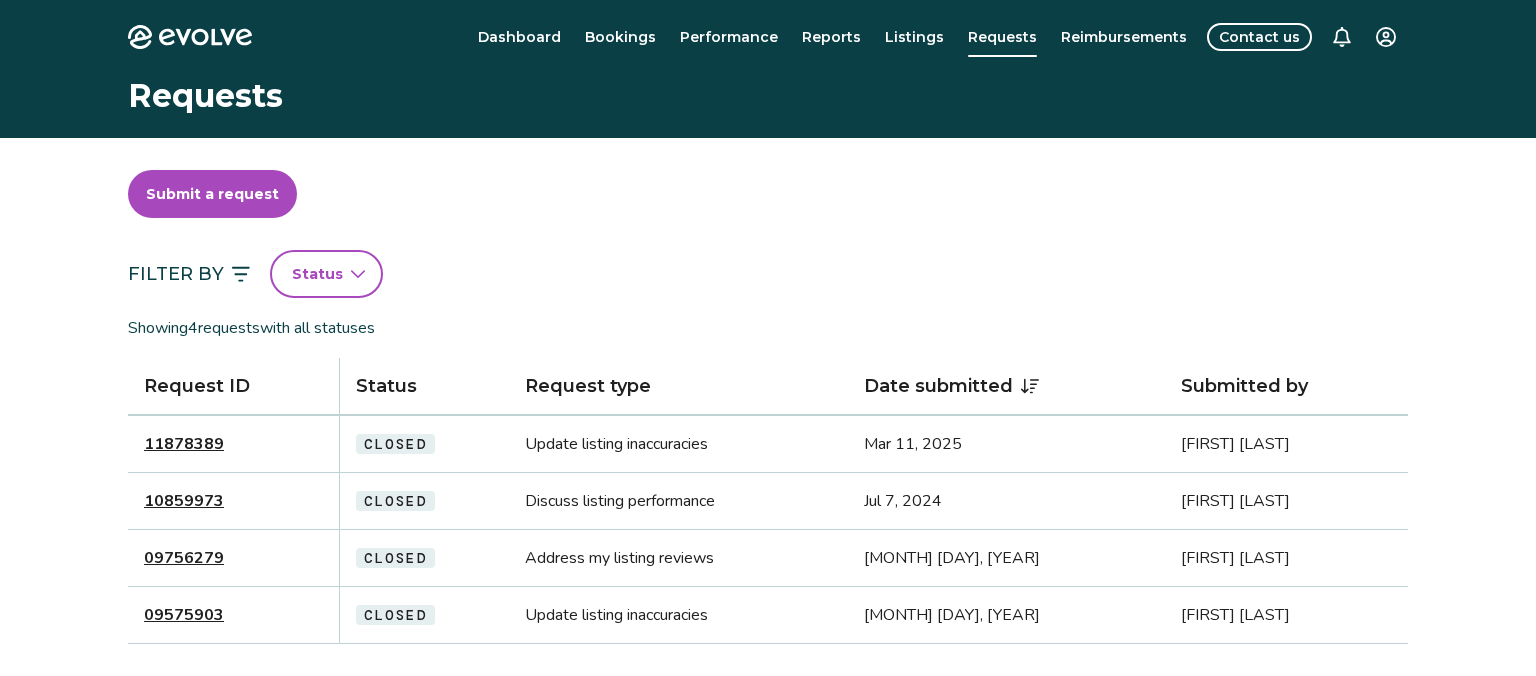 click on "Contact us" at bounding box center (1259, 37) 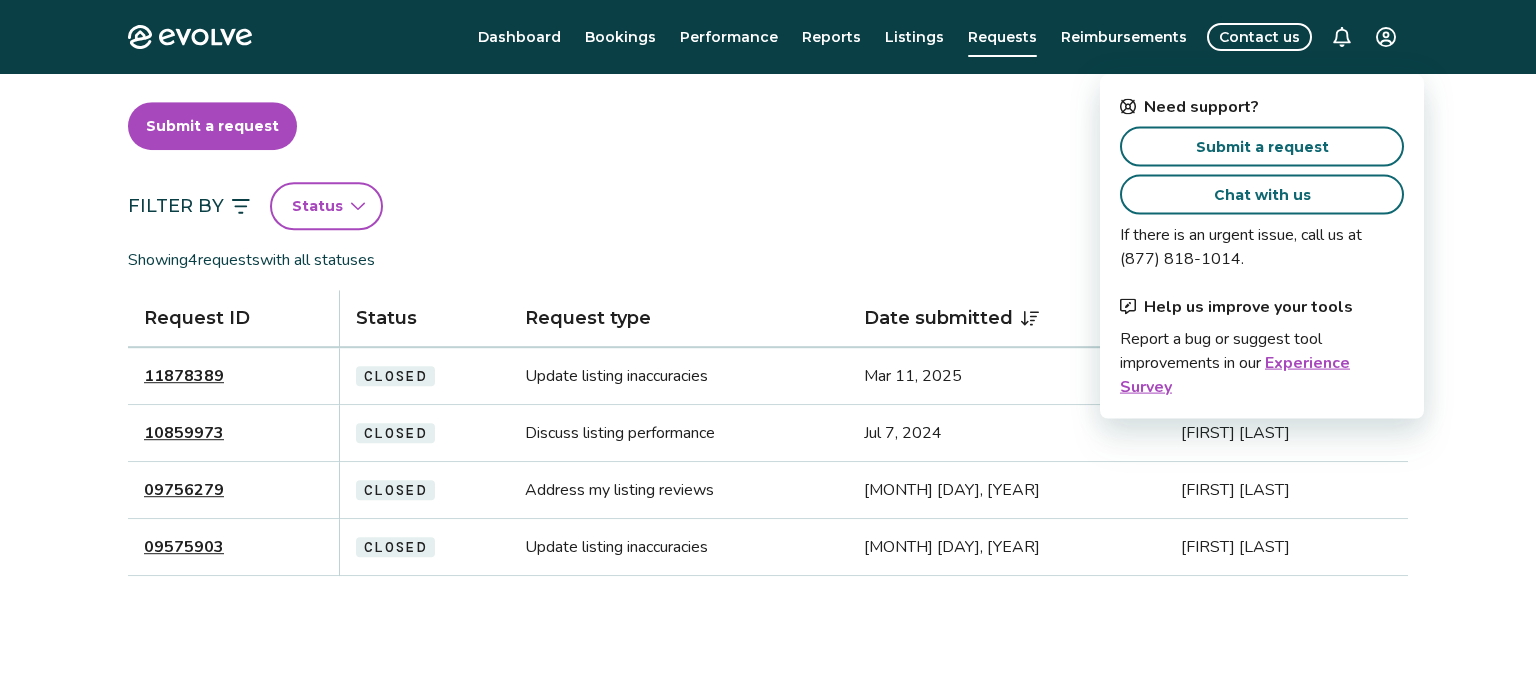 scroll, scrollTop: 105, scrollLeft: 0, axis: vertical 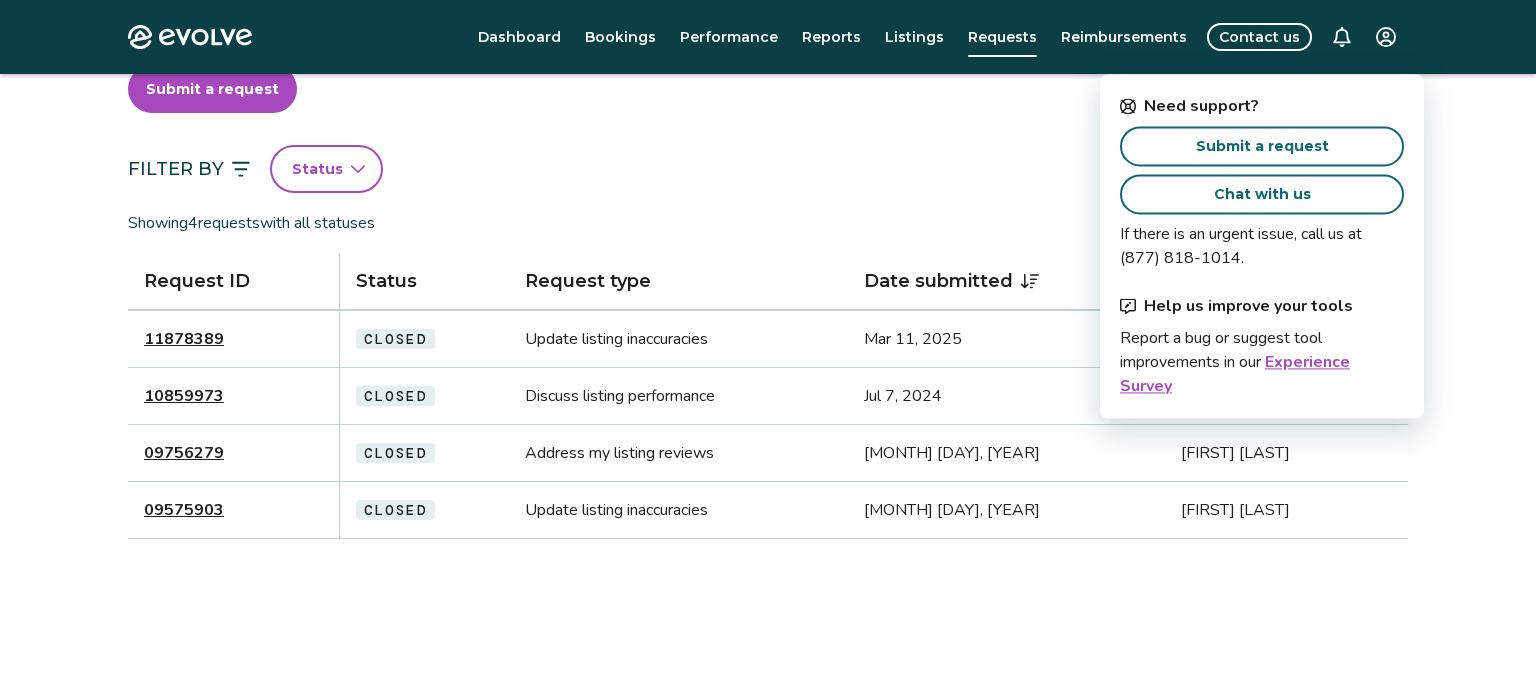 click on "Chat with us" at bounding box center (1262, 194) 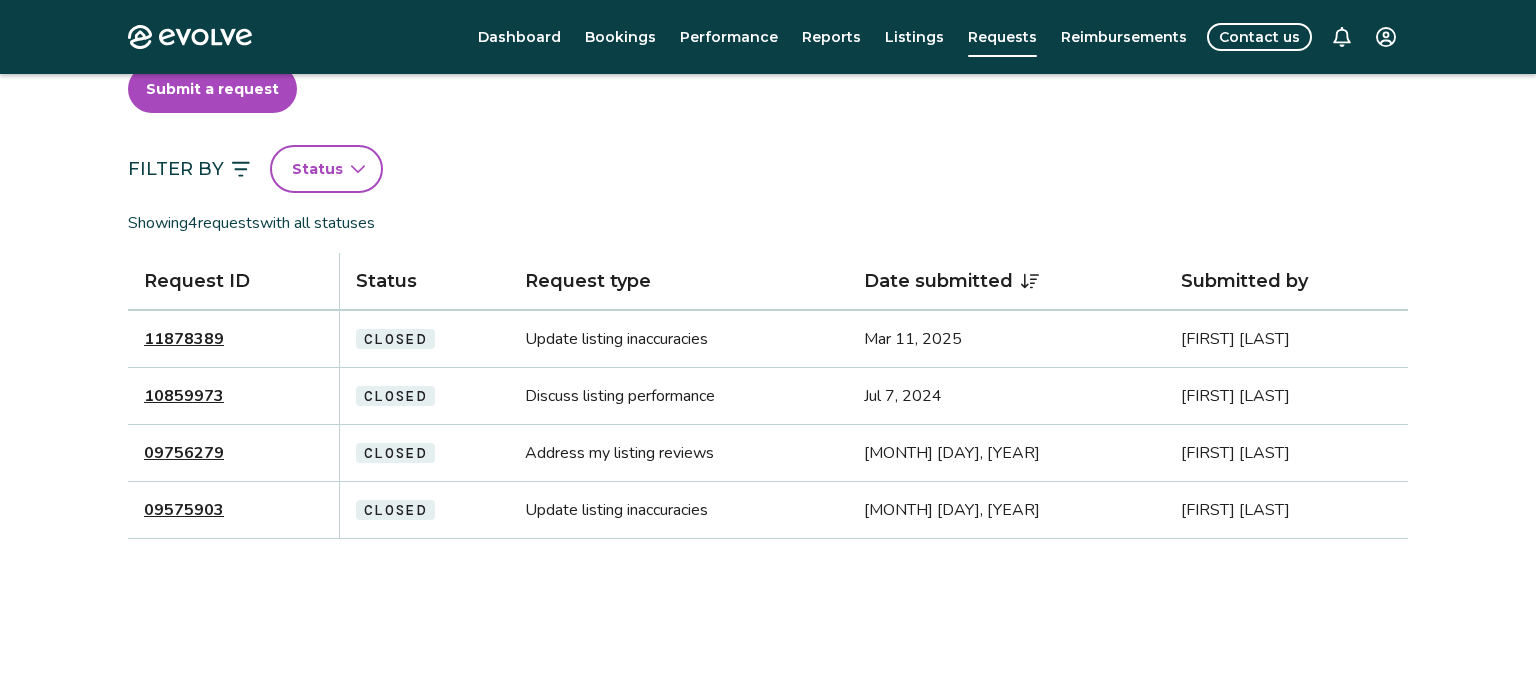 click on "Submit a request" at bounding box center (212, 89) 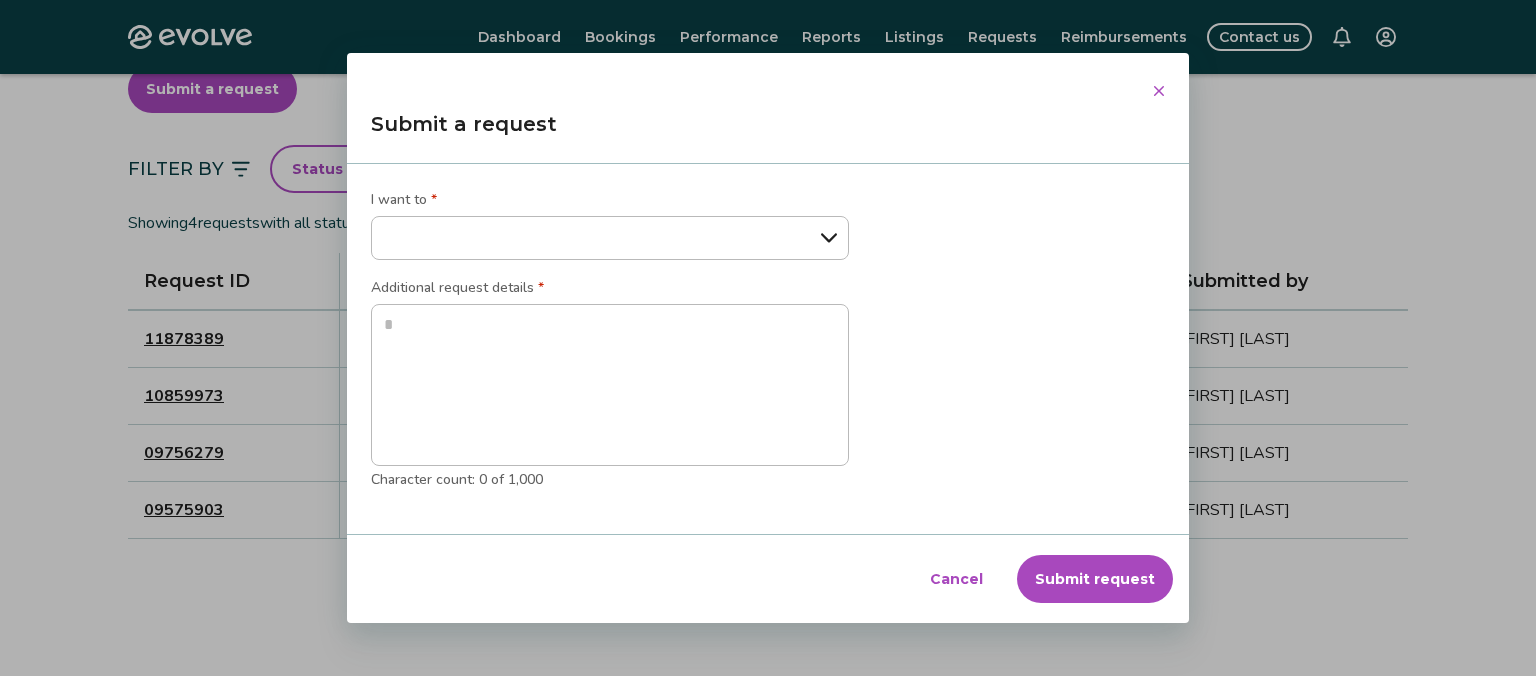 click 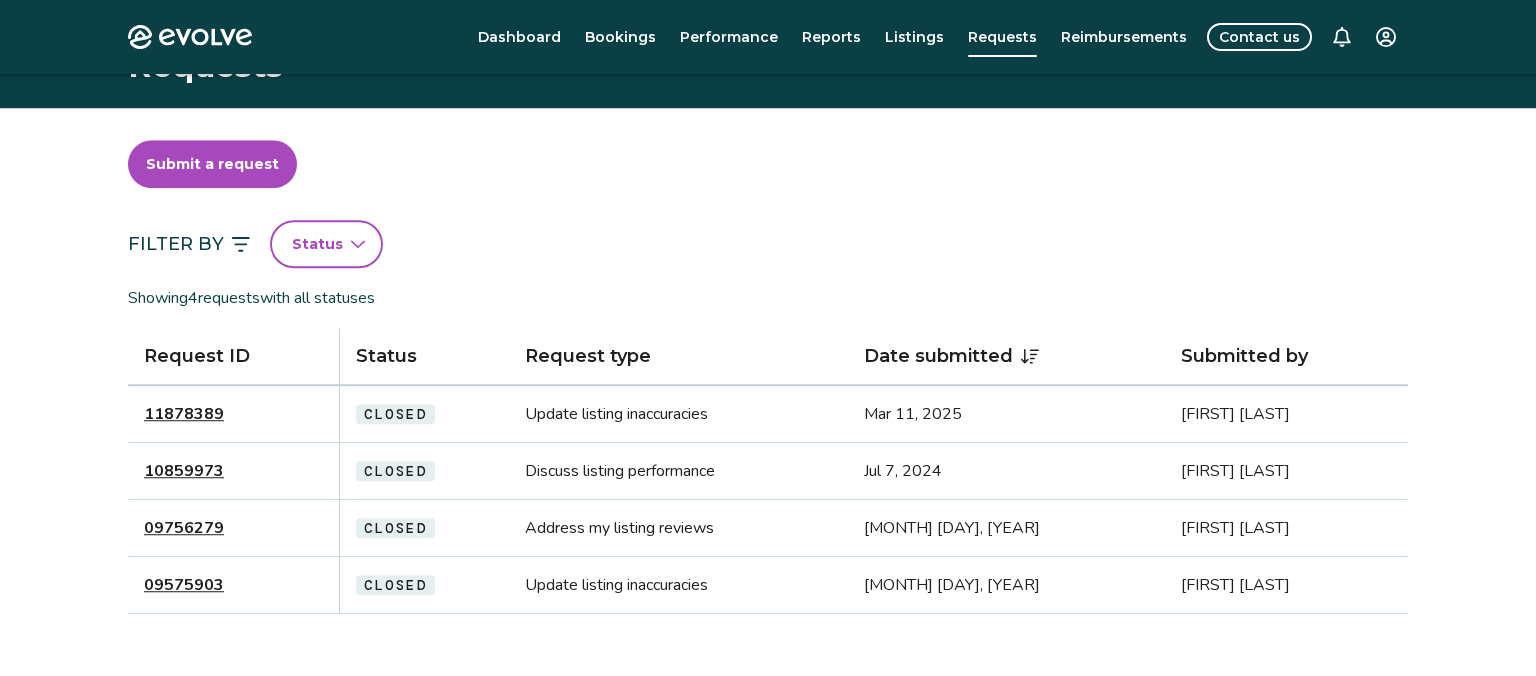 scroll, scrollTop: 0, scrollLeft: 0, axis: both 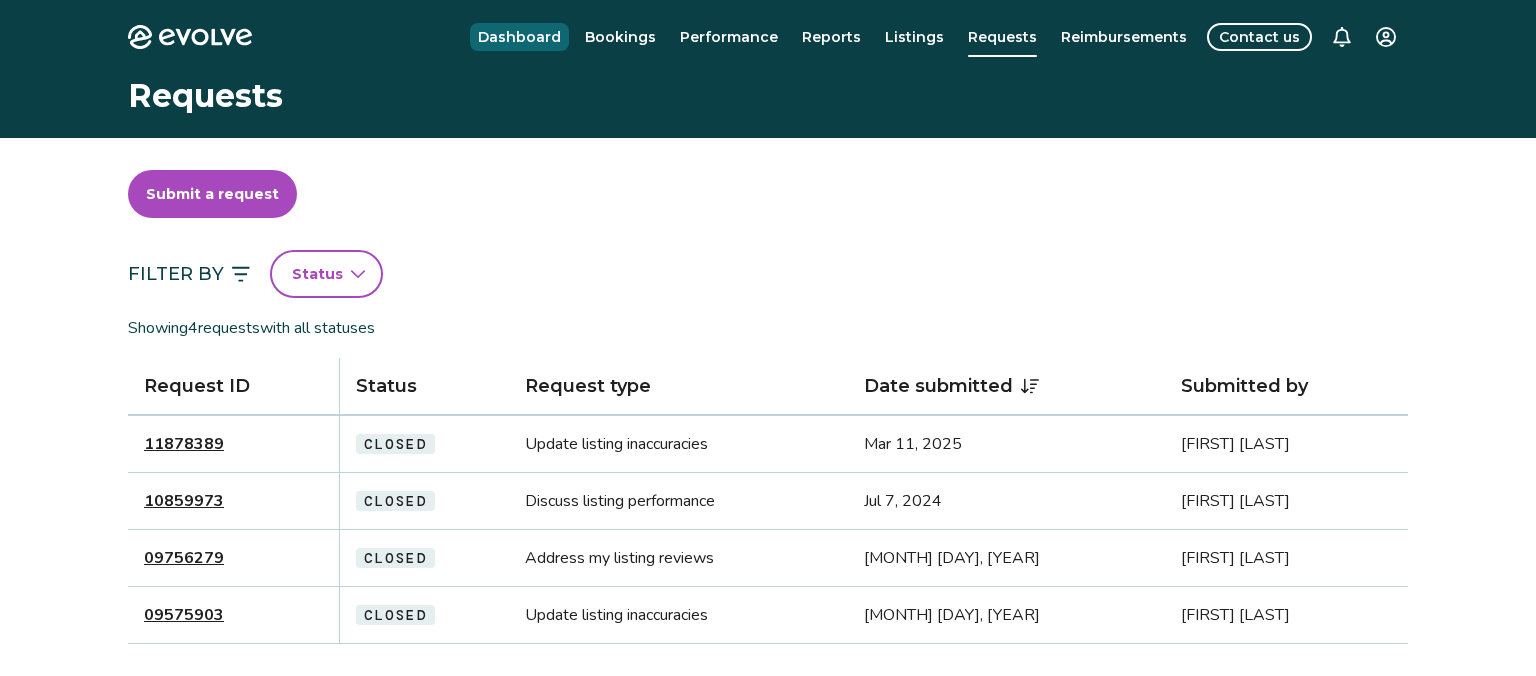 click on "Dashboard" at bounding box center (519, 37) 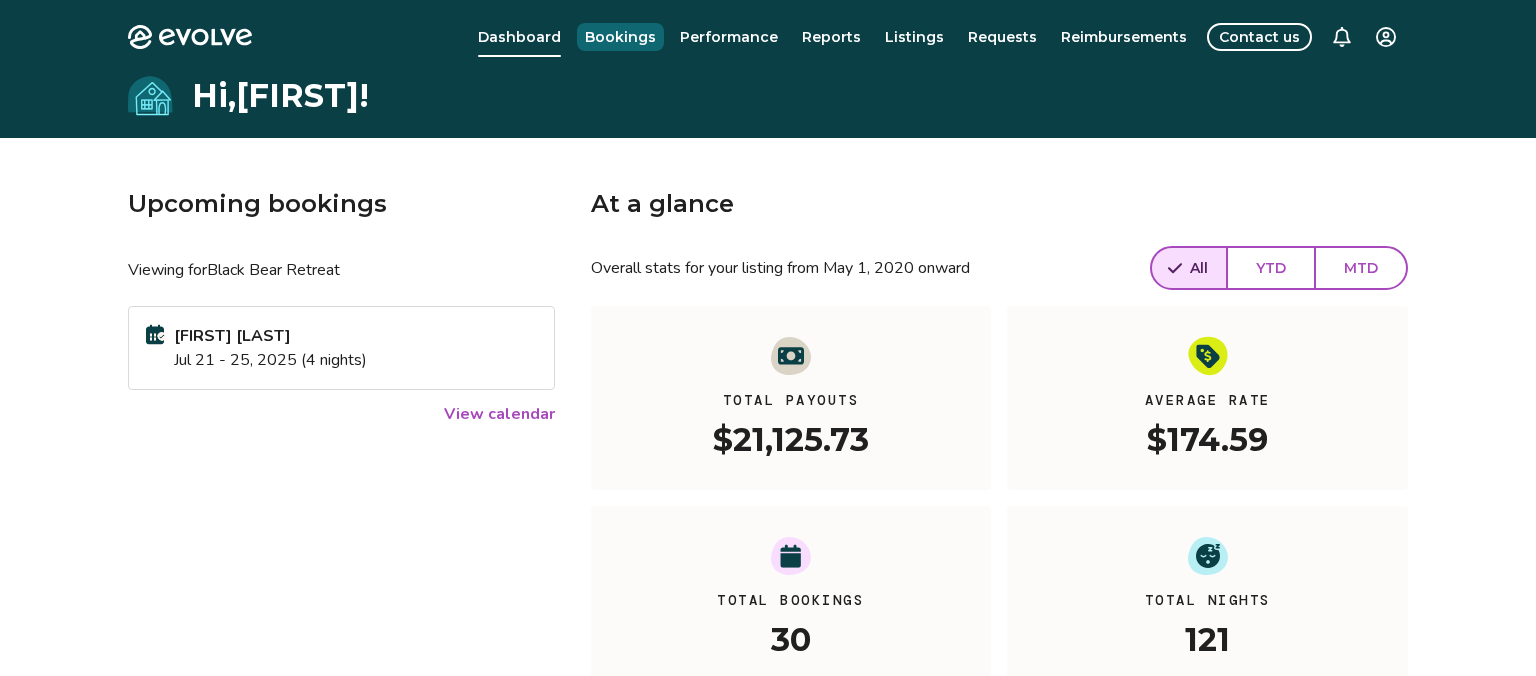 click on "Bookings" at bounding box center [620, 37] 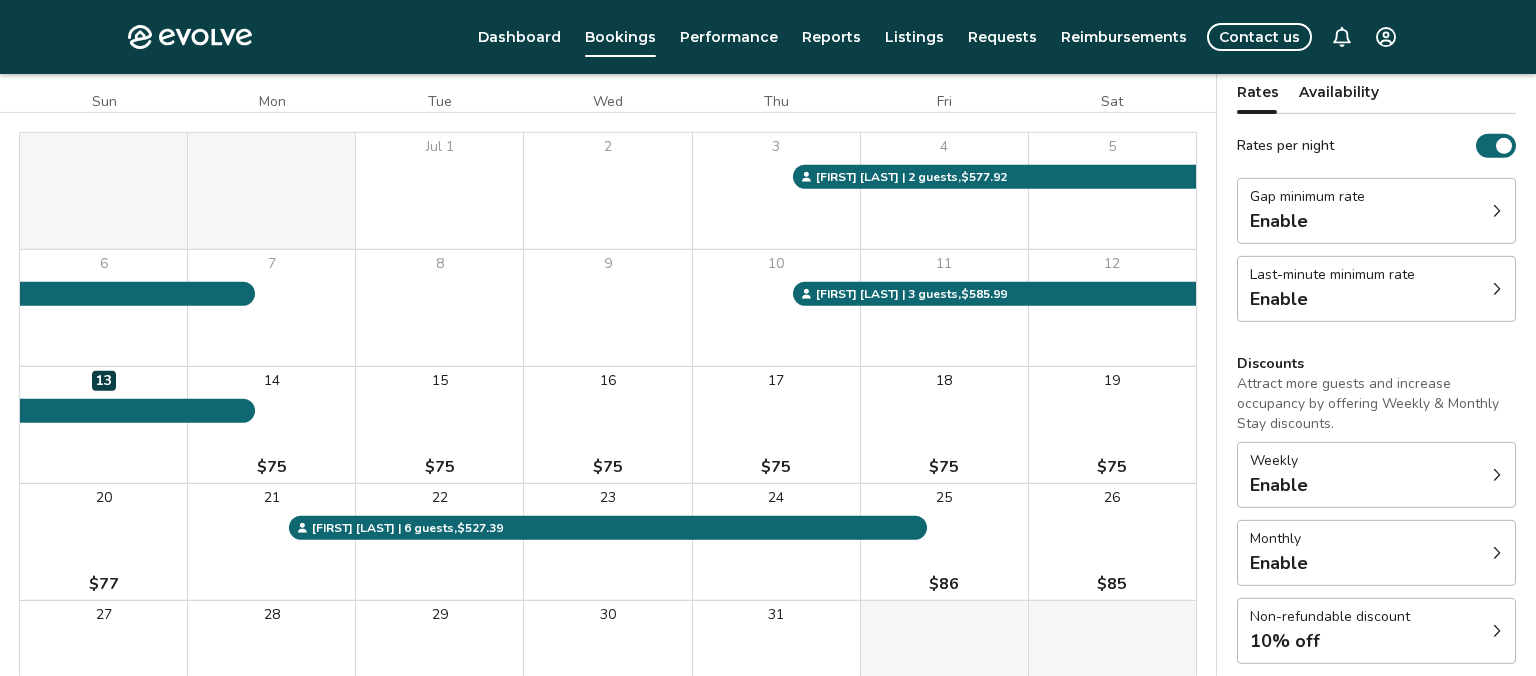 scroll, scrollTop: 176, scrollLeft: 0, axis: vertical 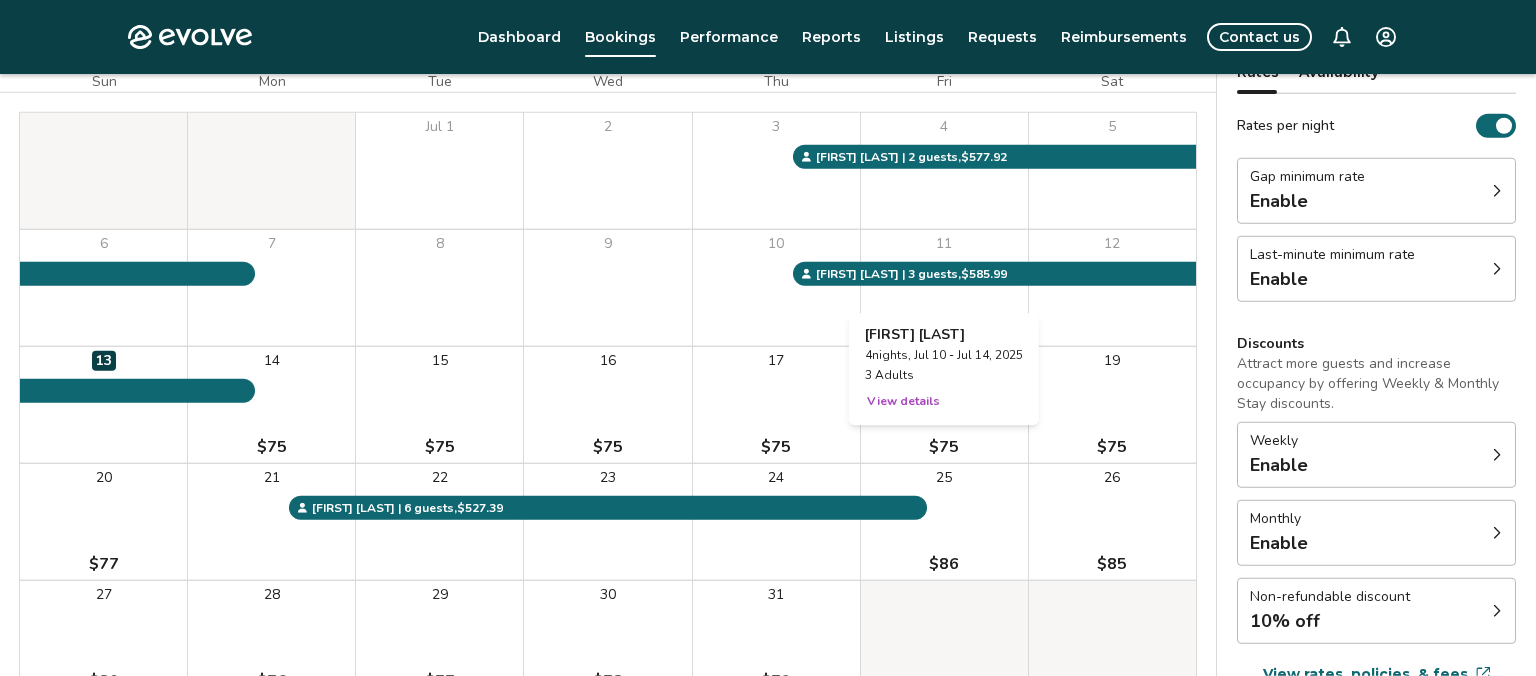 click on "11" at bounding box center (944, 288) 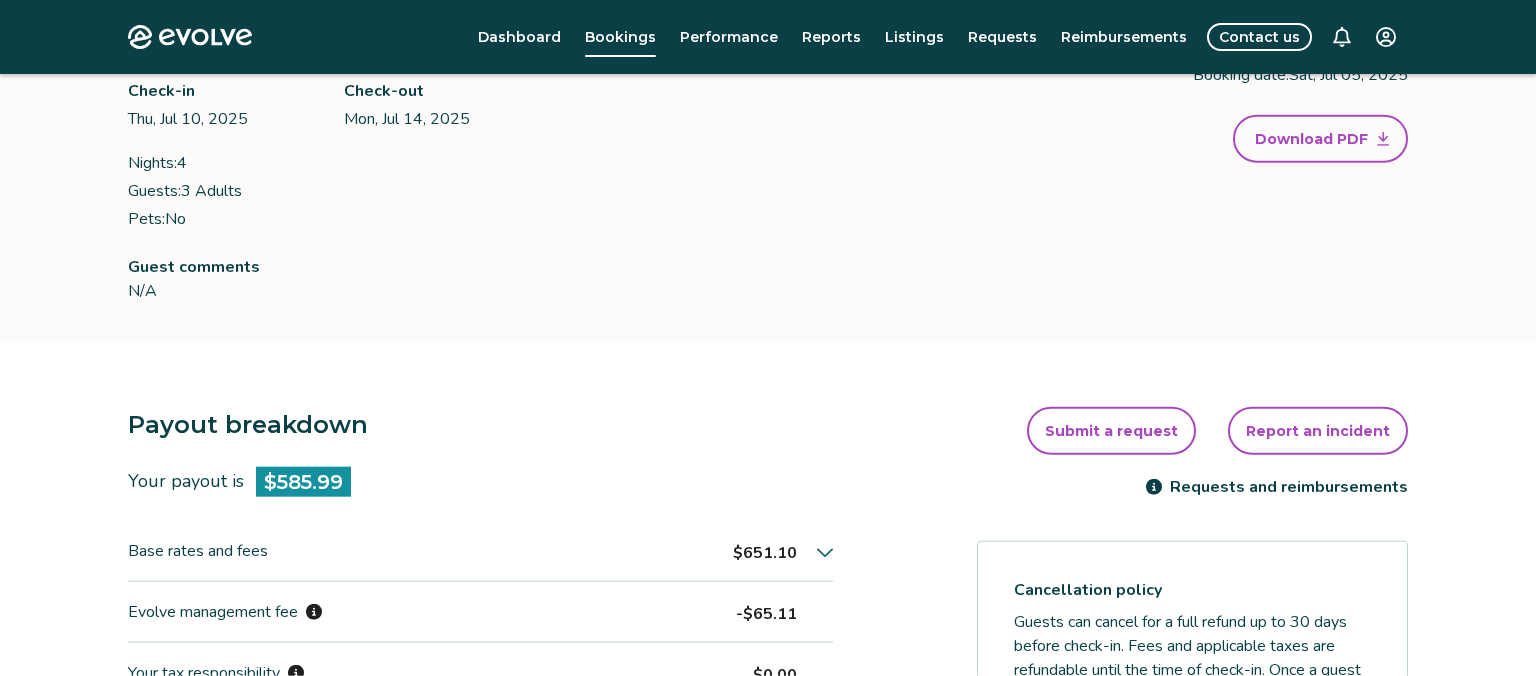 scroll, scrollTop: 241, scrollLeft: 0, axis: vertical 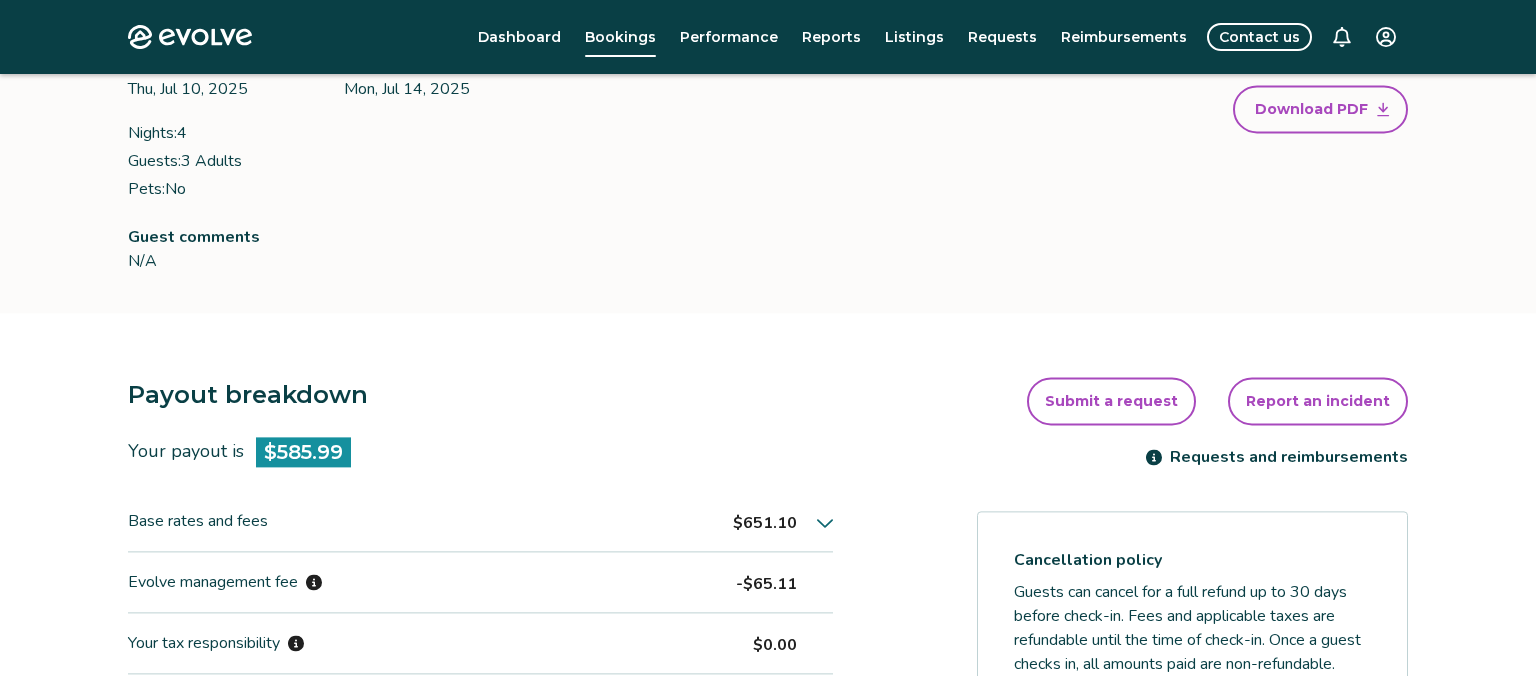 click on "Booking calendar Booking ID:  [BOOKING_ID]  | Booking site:  Booking.com [FIRST] [LAST] Booked [EMAIL] [PHONE] Check-in [DAY], [MONTH] [DAY], [YEAR] Check-out [DAY], [MONTH] [DAY], [YEAR] Nights:  4 Guests:  3 Adults Pets:  No Listing ID:  501827  |   Black Bear Retreat Booking date:  [DAY], [MONTH] [DAY], [YEAR] Download PDF Guest comments N/A Payout breakdown Your payout is [PRICE] Base rates and fees [PRICE] Evolve management fee [PRICE] Your tax responsibility [PRICE] Your payout [PRICE] It may take 5-9 business days for payouts to appear in your bank account after a guest checks in. Transactions and line items Transactions Line items Processing date Amount Transactions total [PRICE] [MONTH] [DAY], [YEAR] [PRICE] Submit a request Report an incident Requests and reimbursements Cancellation policy Guests can cancel for a full refund up to 30 days before check-in. Fees and applicable taxes are refundable until the time of check-in. Once a guest checks in, all amounts paid are non-refundable. Cancel guest booking   [PHONE] . Request to cancel booking" at bounding box center [768, 539] 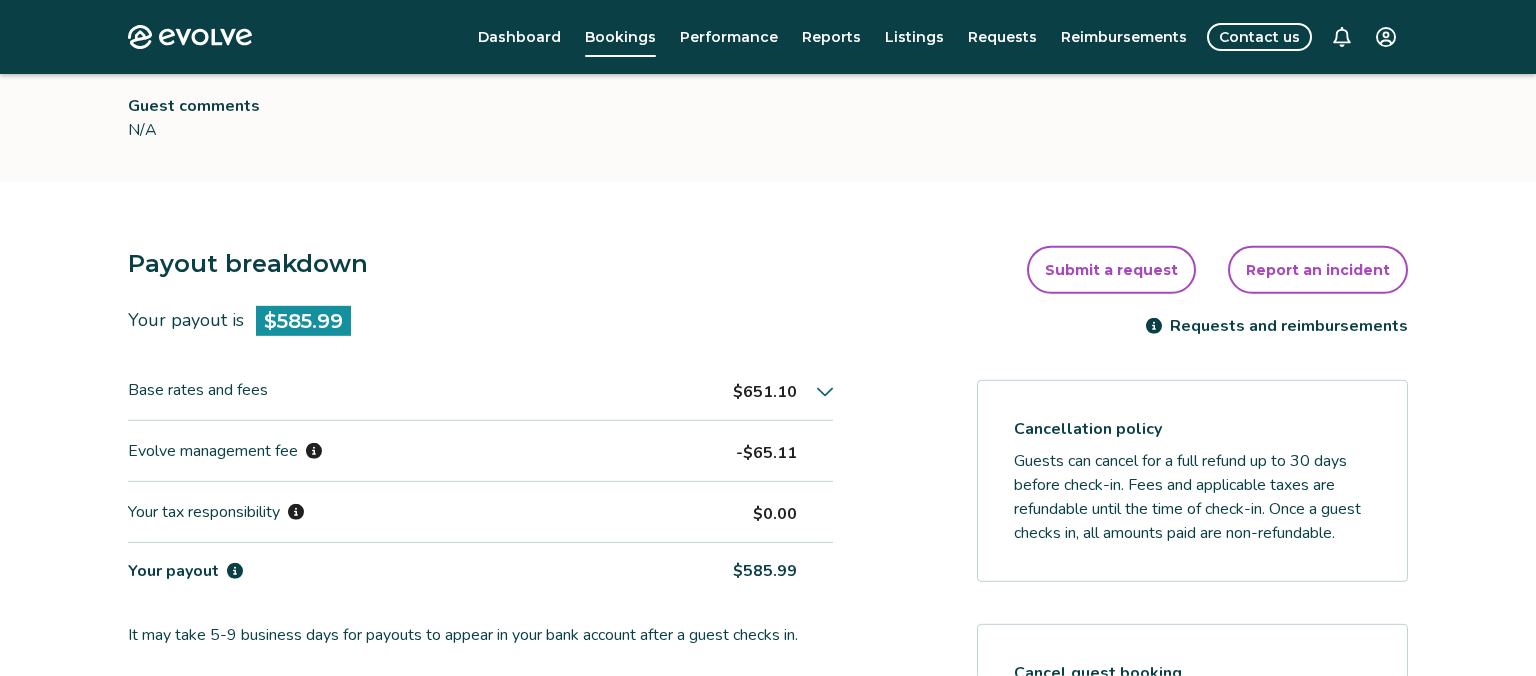 scroll, scrollTop: 376, scrollLeft: 0, axis: vertical 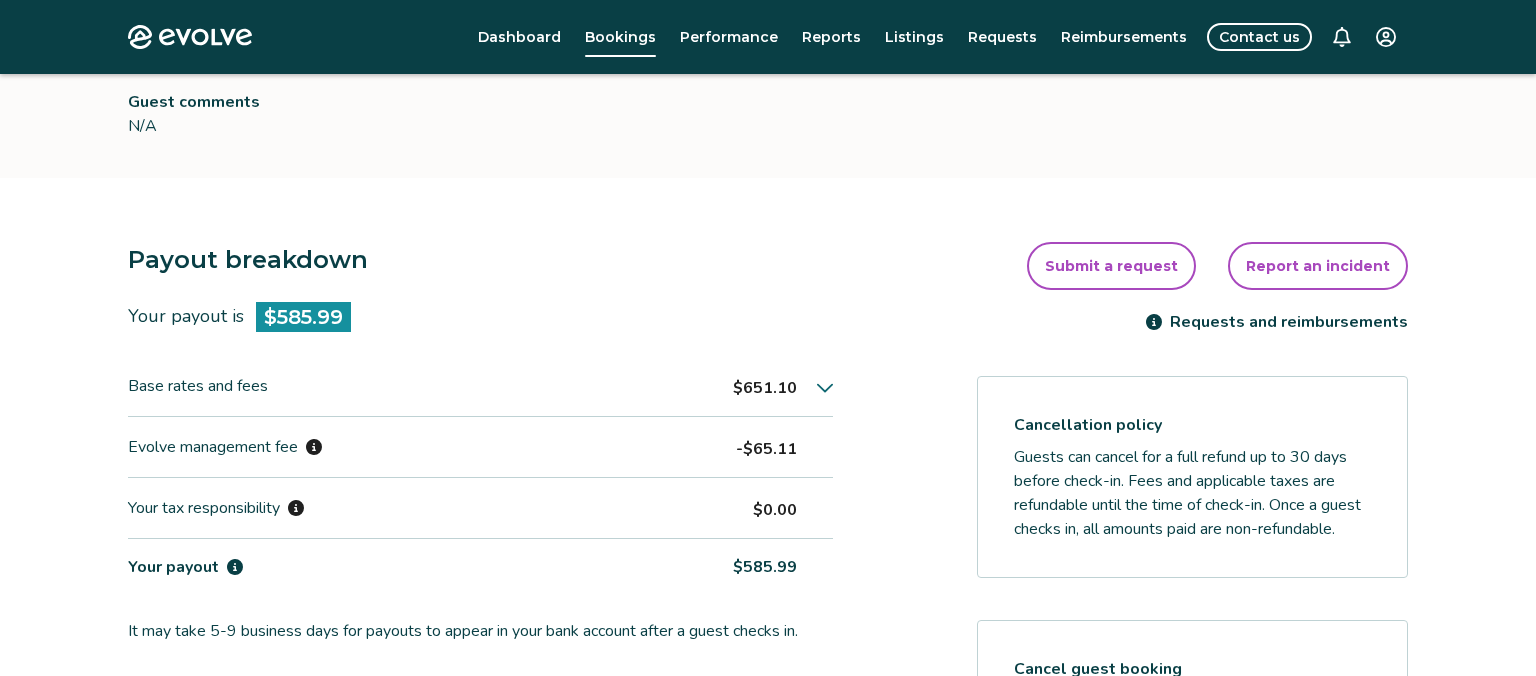 drag, startPoint x: 1526, startPoint y: 321, endPoint x: 1521, endPoint y: 413, distance: 92.13577 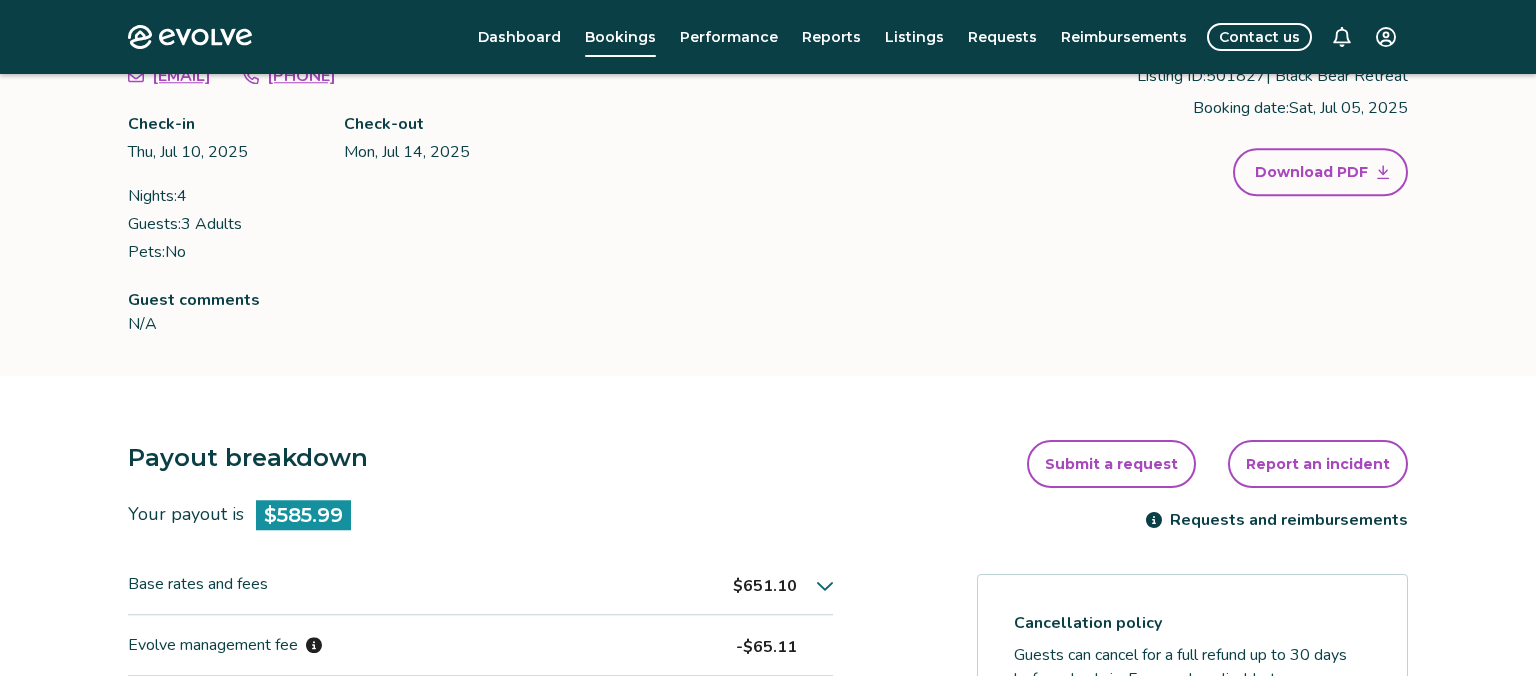 scroll, scrollTop: 209, scrollLeft: 0, axis: vertical 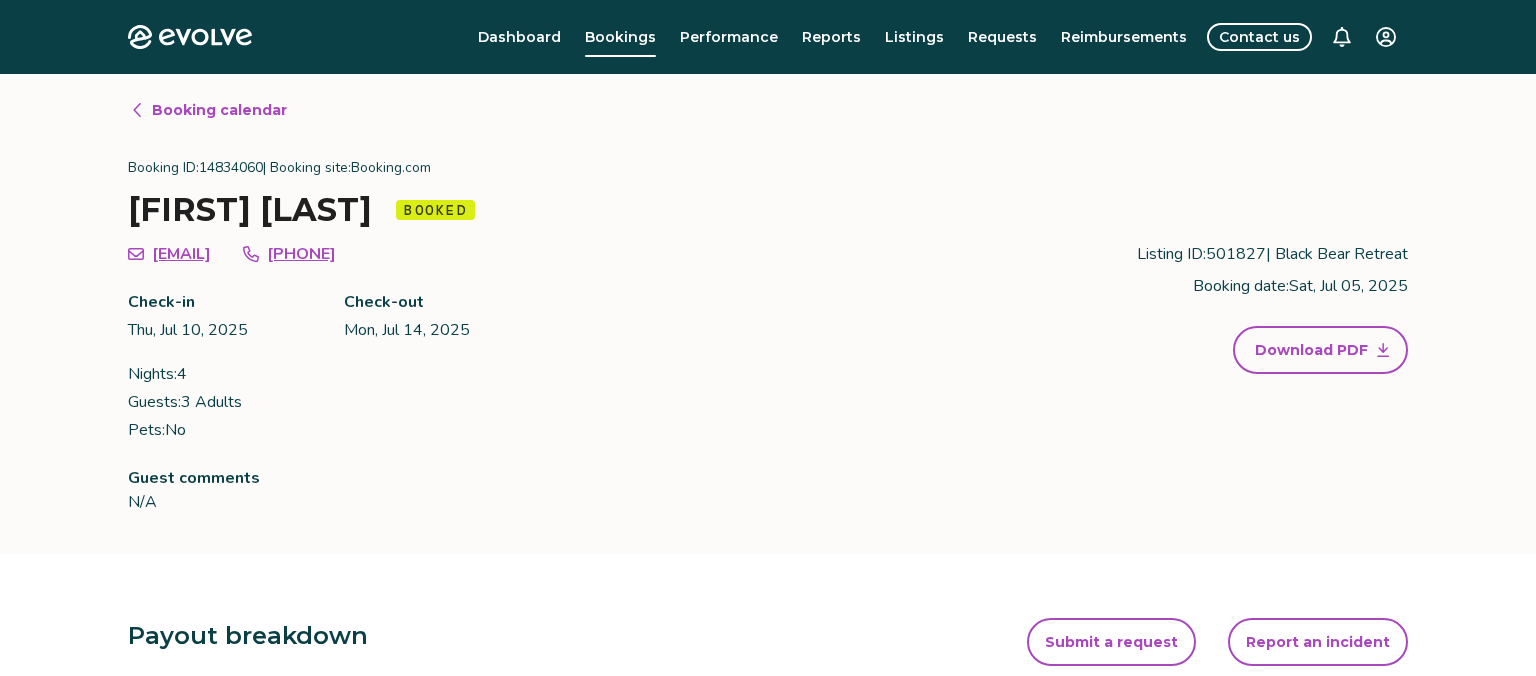 click on "Booking calendar" at bounding box center (219, 110) 